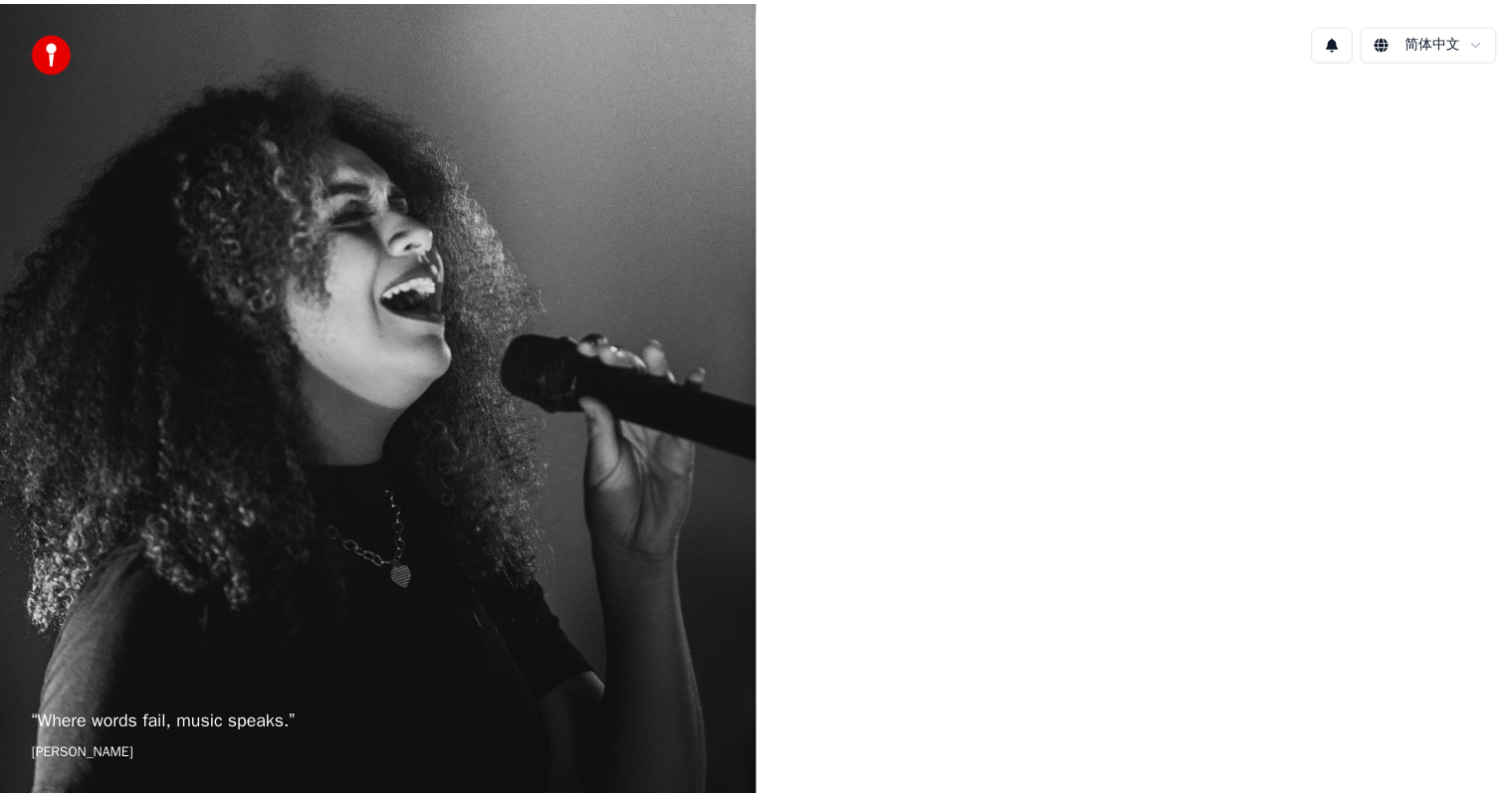 scroll, scrollTop: 0, scrollLeft: 0, axis: both 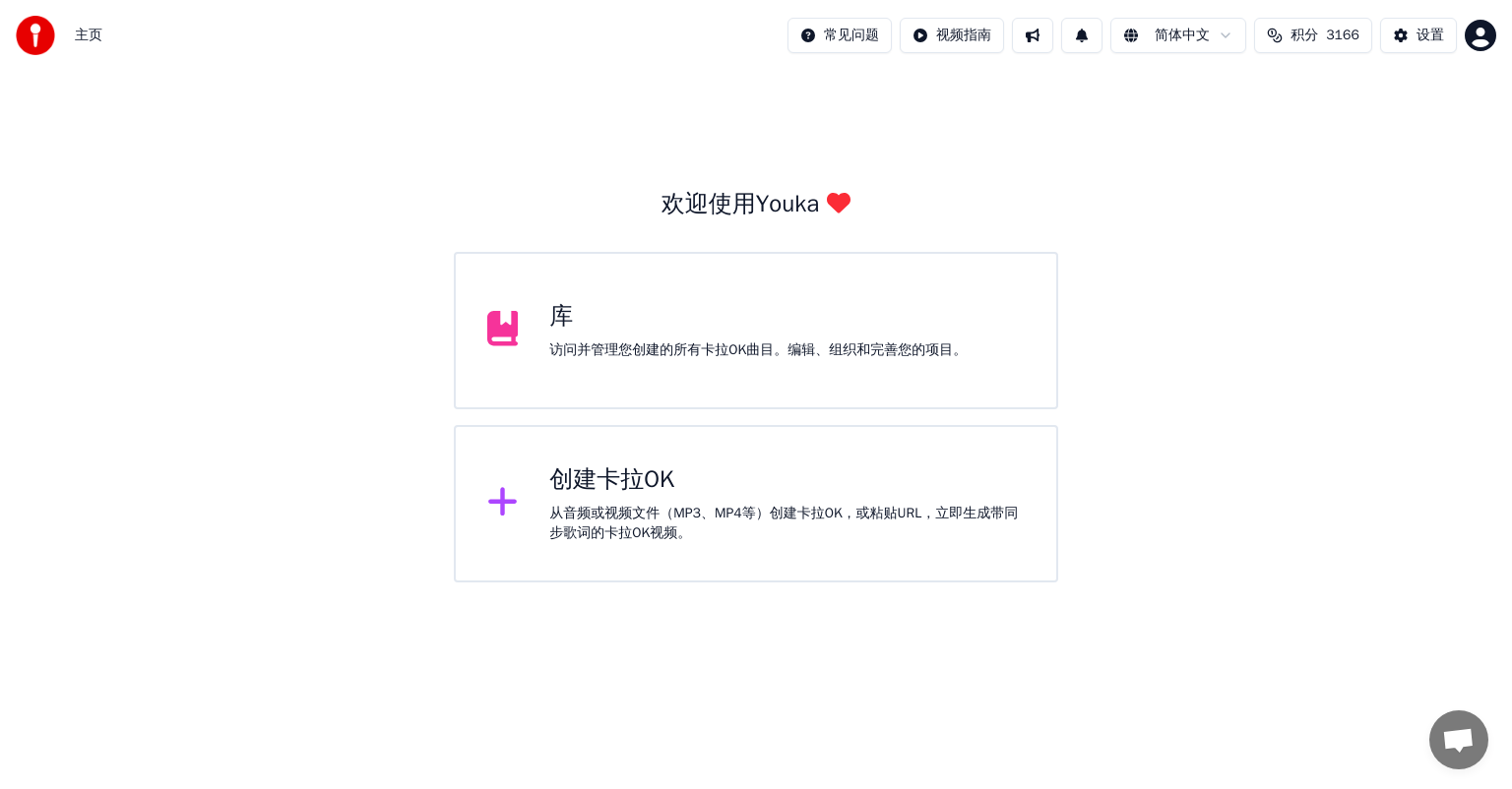click on "库" at bounding box center (758, 317) 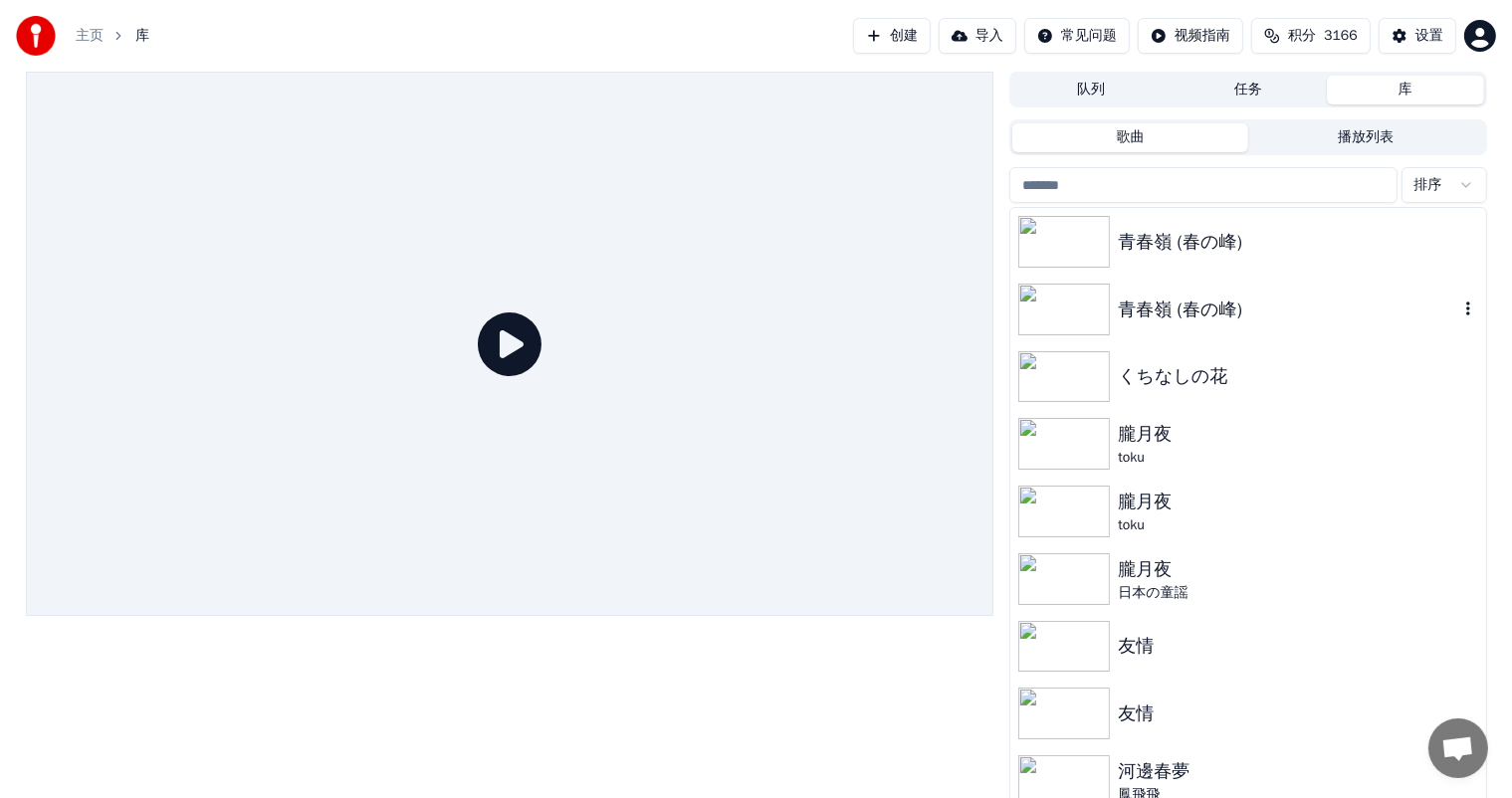 click at bounding box center [1064, 309] 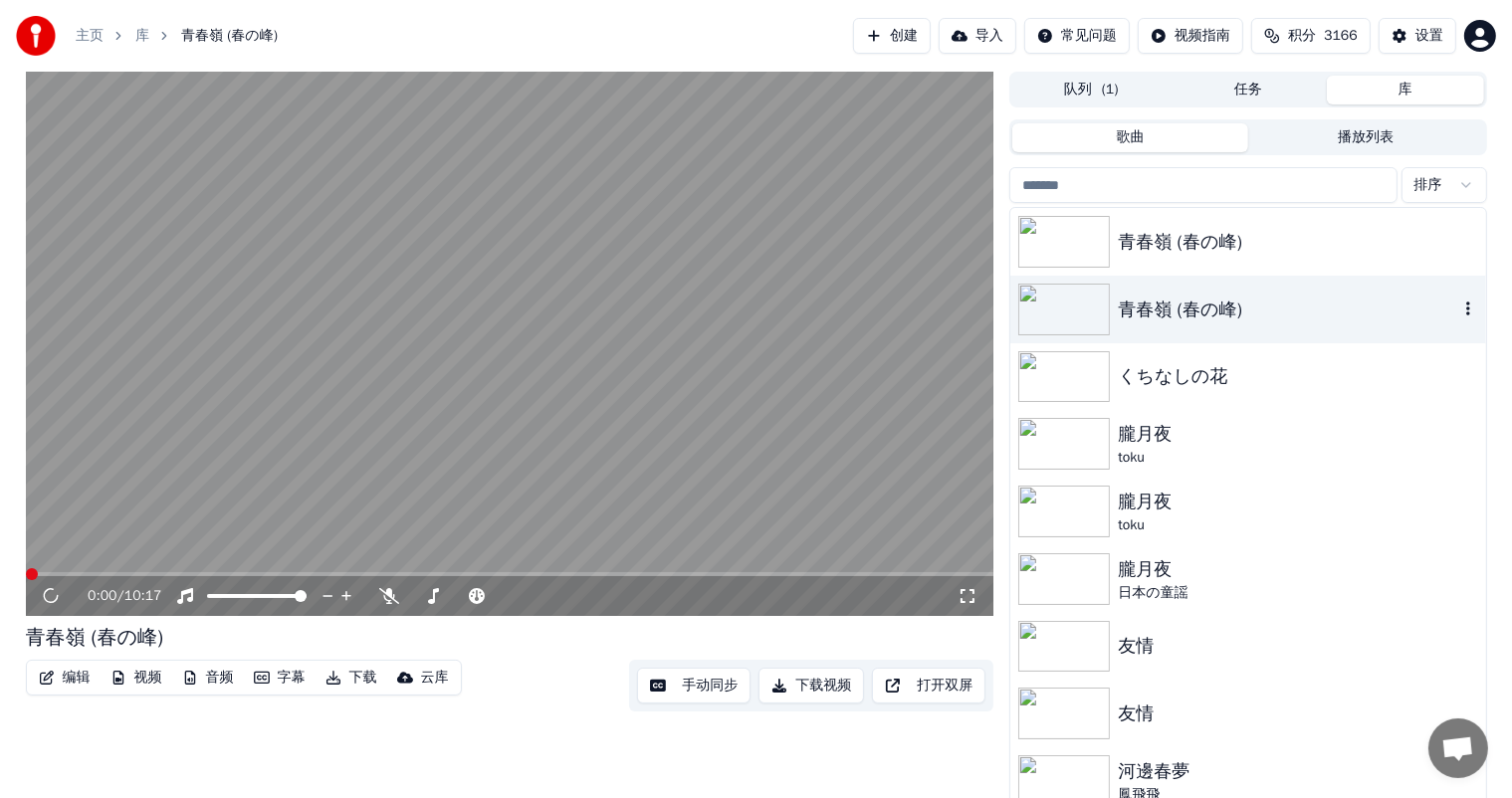 click at bounding box center (1064, 309) 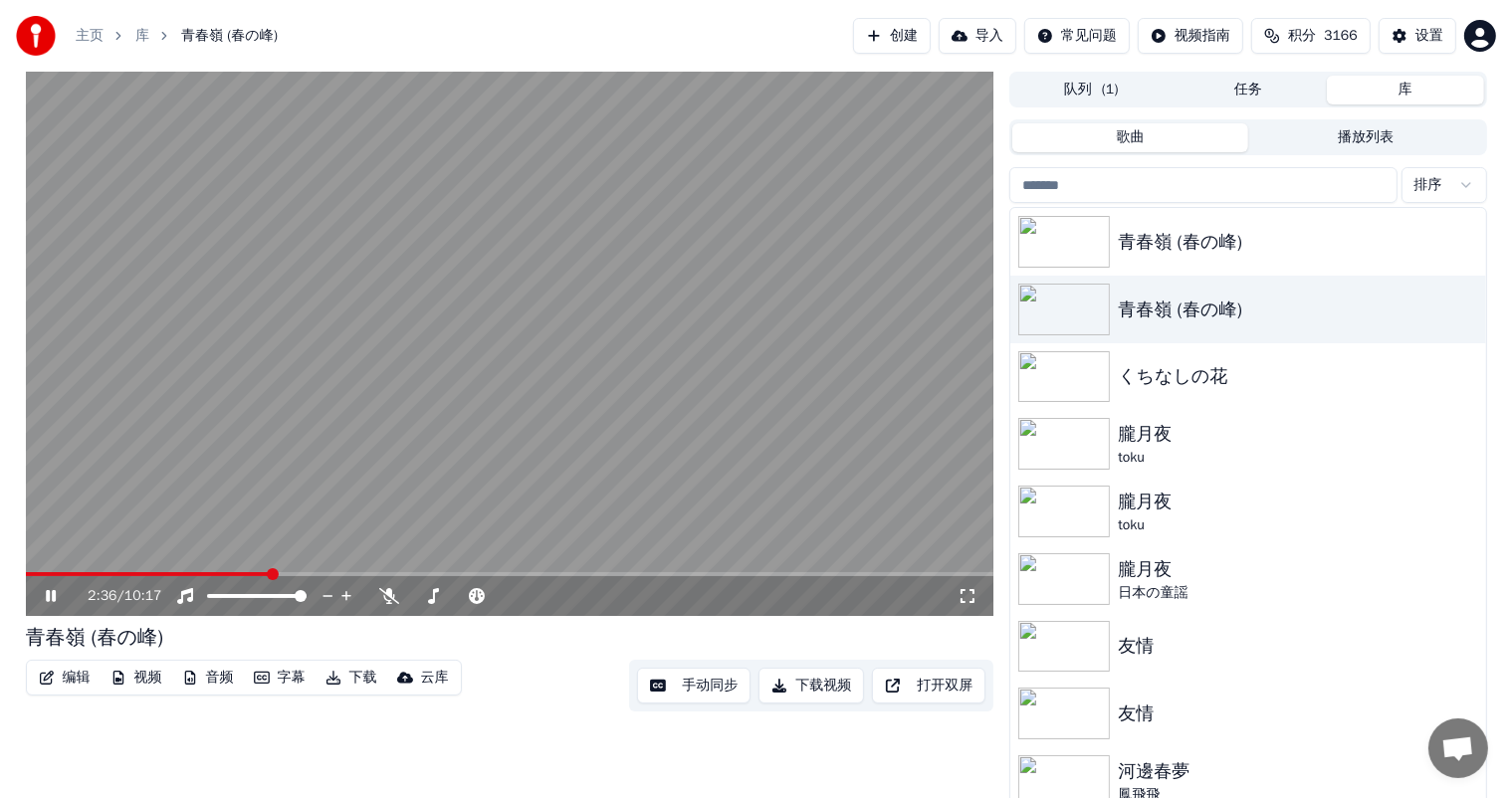 drag, startPoint x: 50, startPoint y: 589, endPoint x: 61, endPoint y: 571, distance: 21.095023 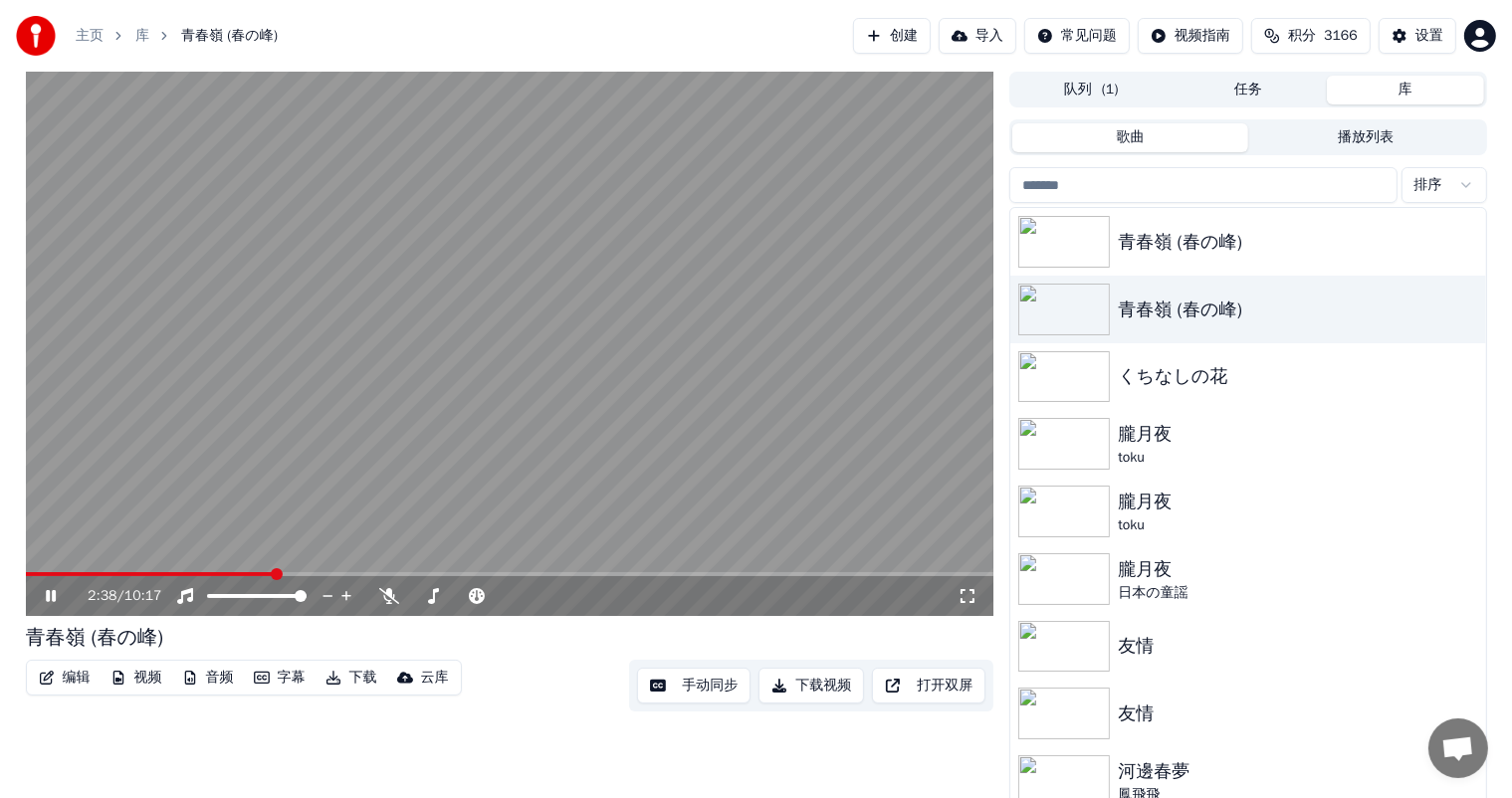 click 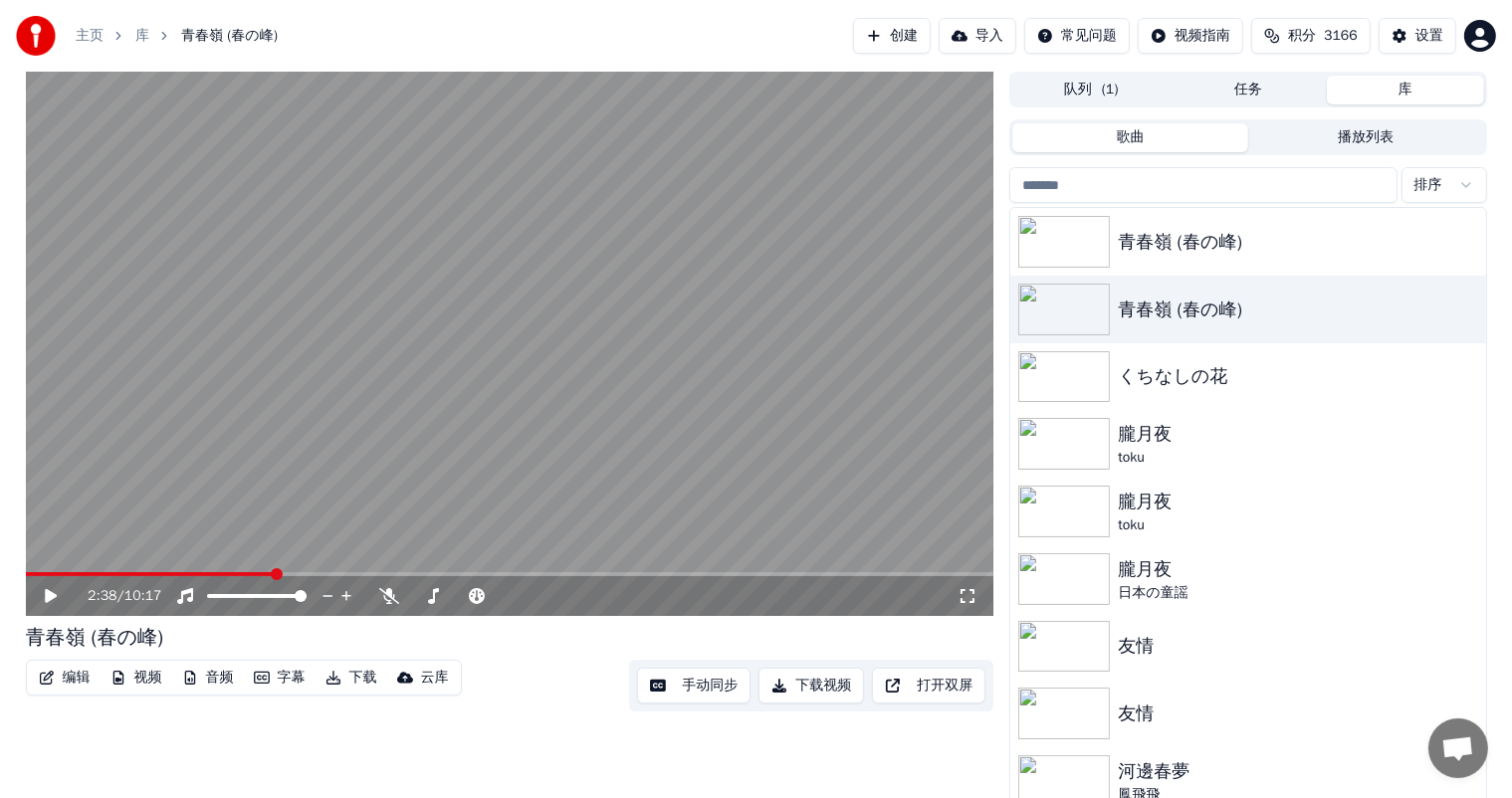 click 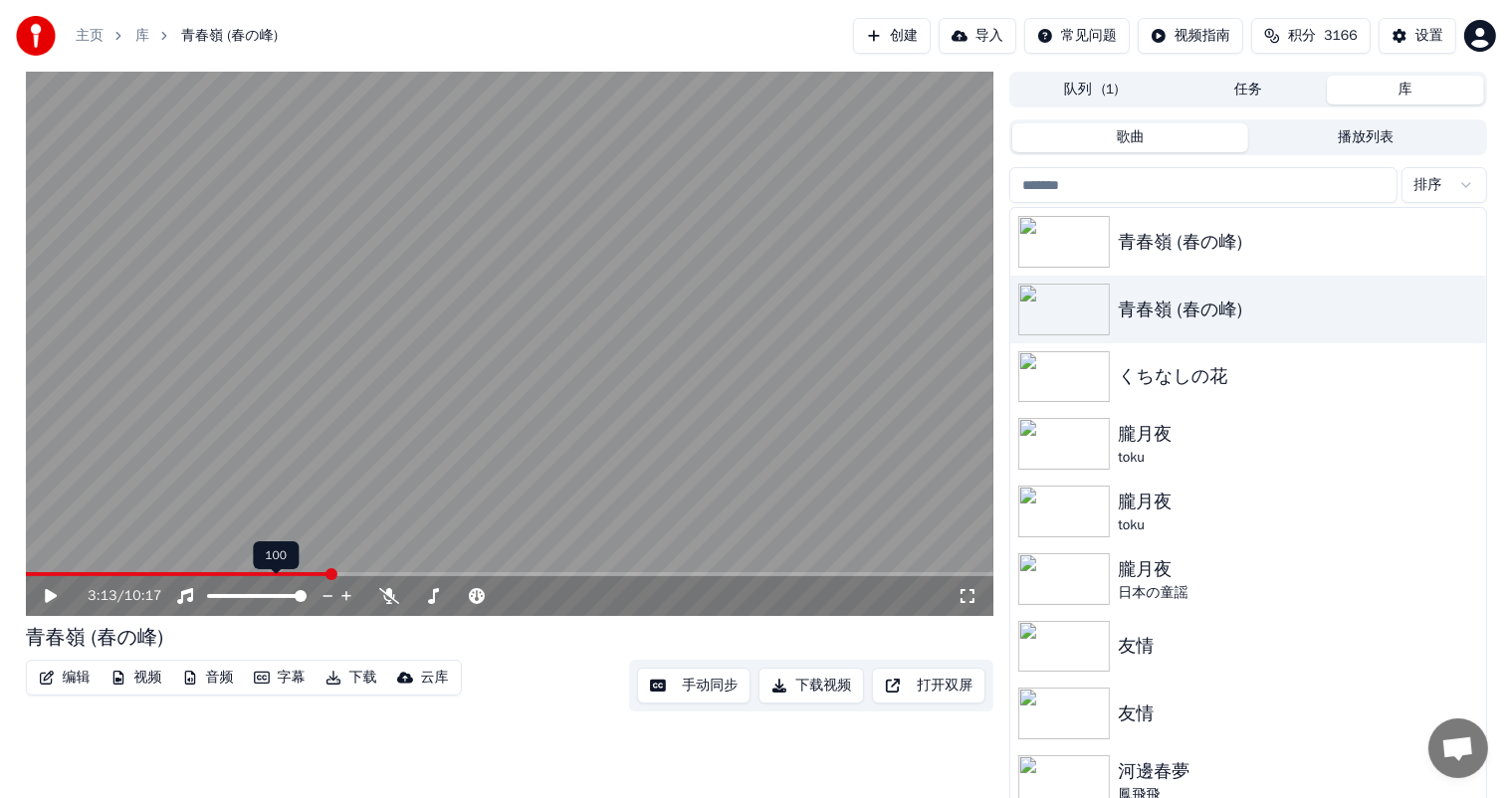 scroll, scrollTop: 8, scrollLeft: 0, axis: vertical 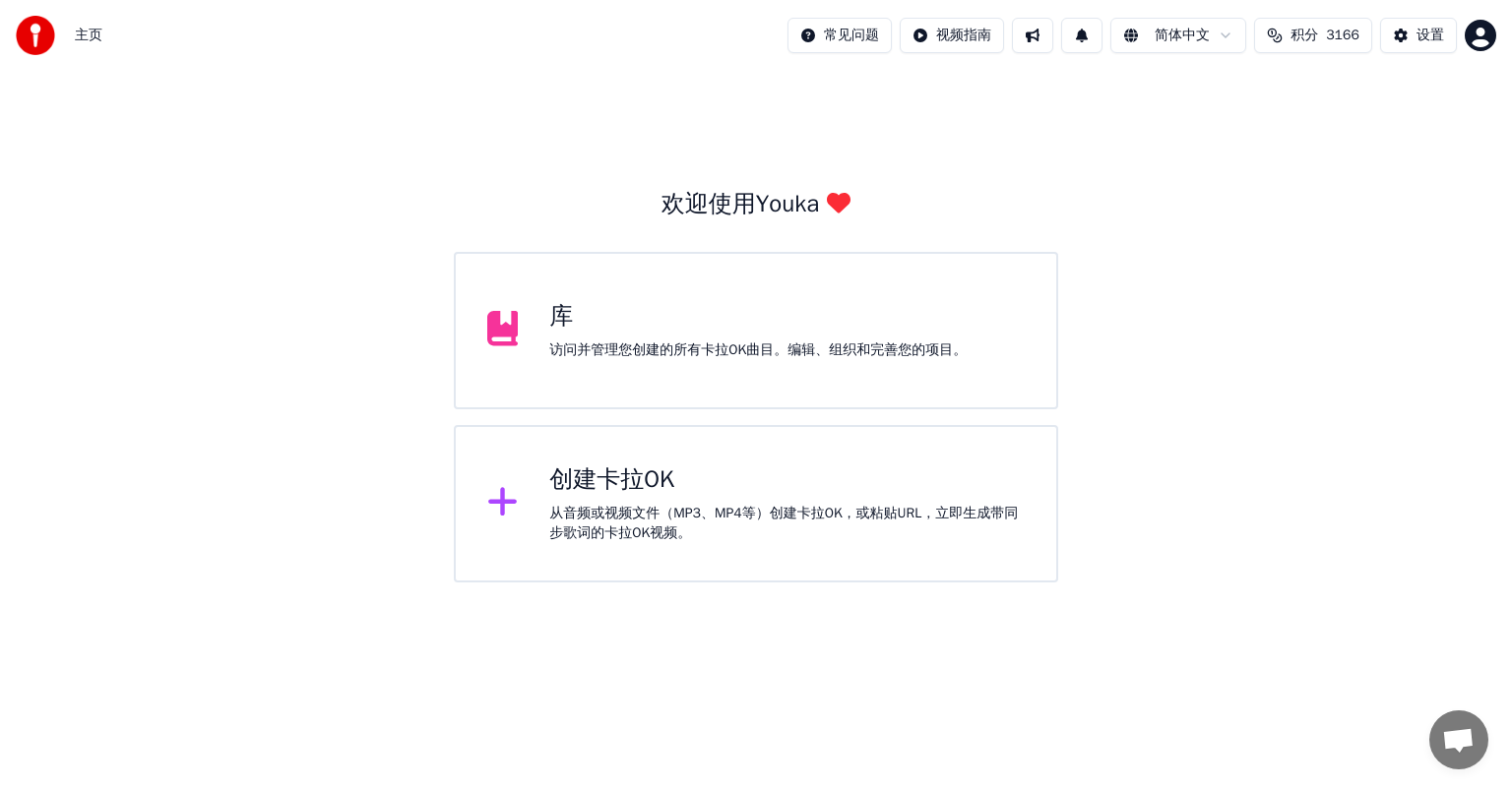 click on "创建卡拉OK 从音频或视频文件（MP3、MP4等）创建卡拉OK，或粘贴URL，立即生成带同步歌词的卡拉OK视频。" at bounding box center (787, 504) 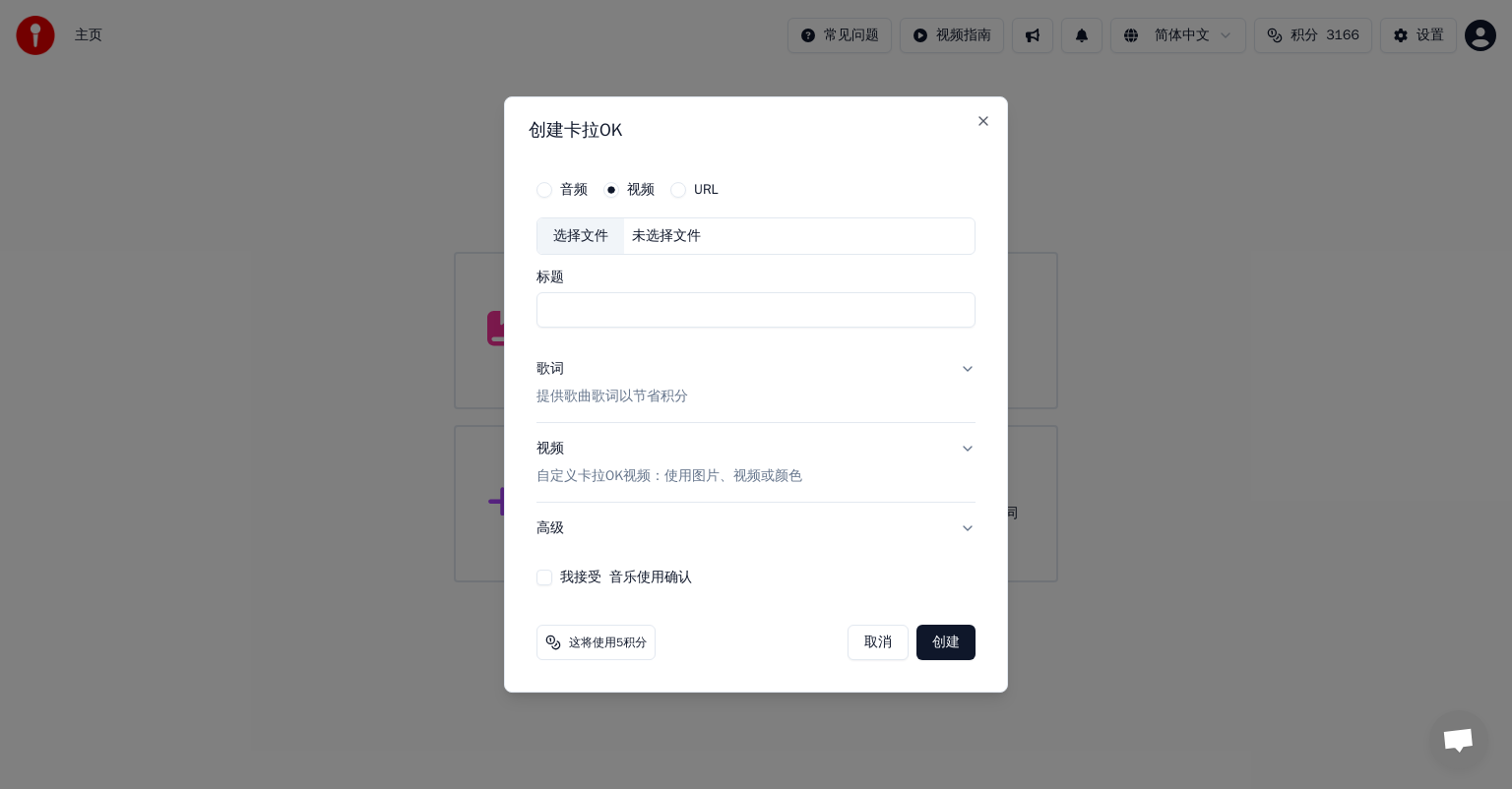 click on "音频" at bounding box center (574, 190) 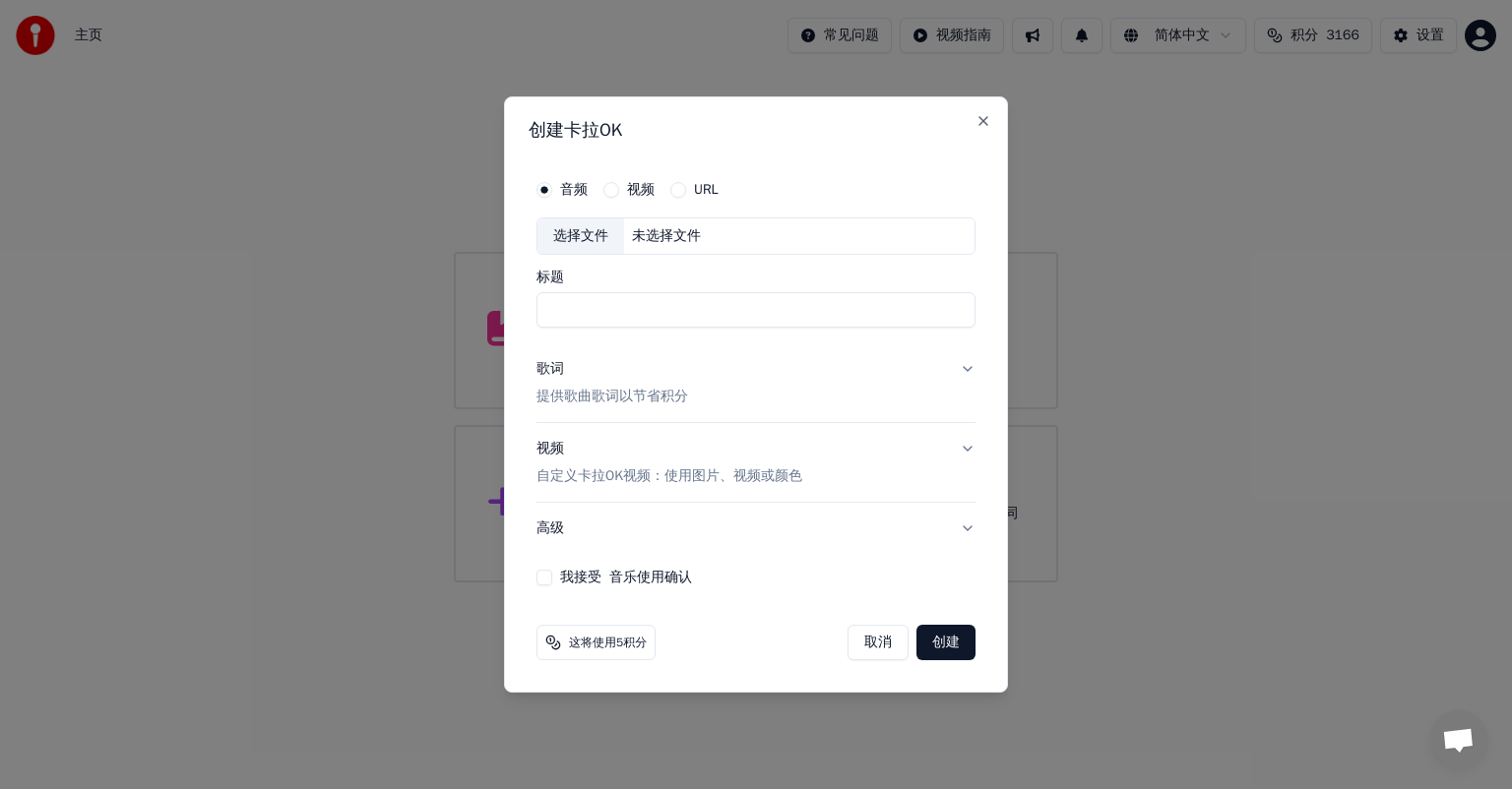 click on "标题" at bounding box center (756, 310) 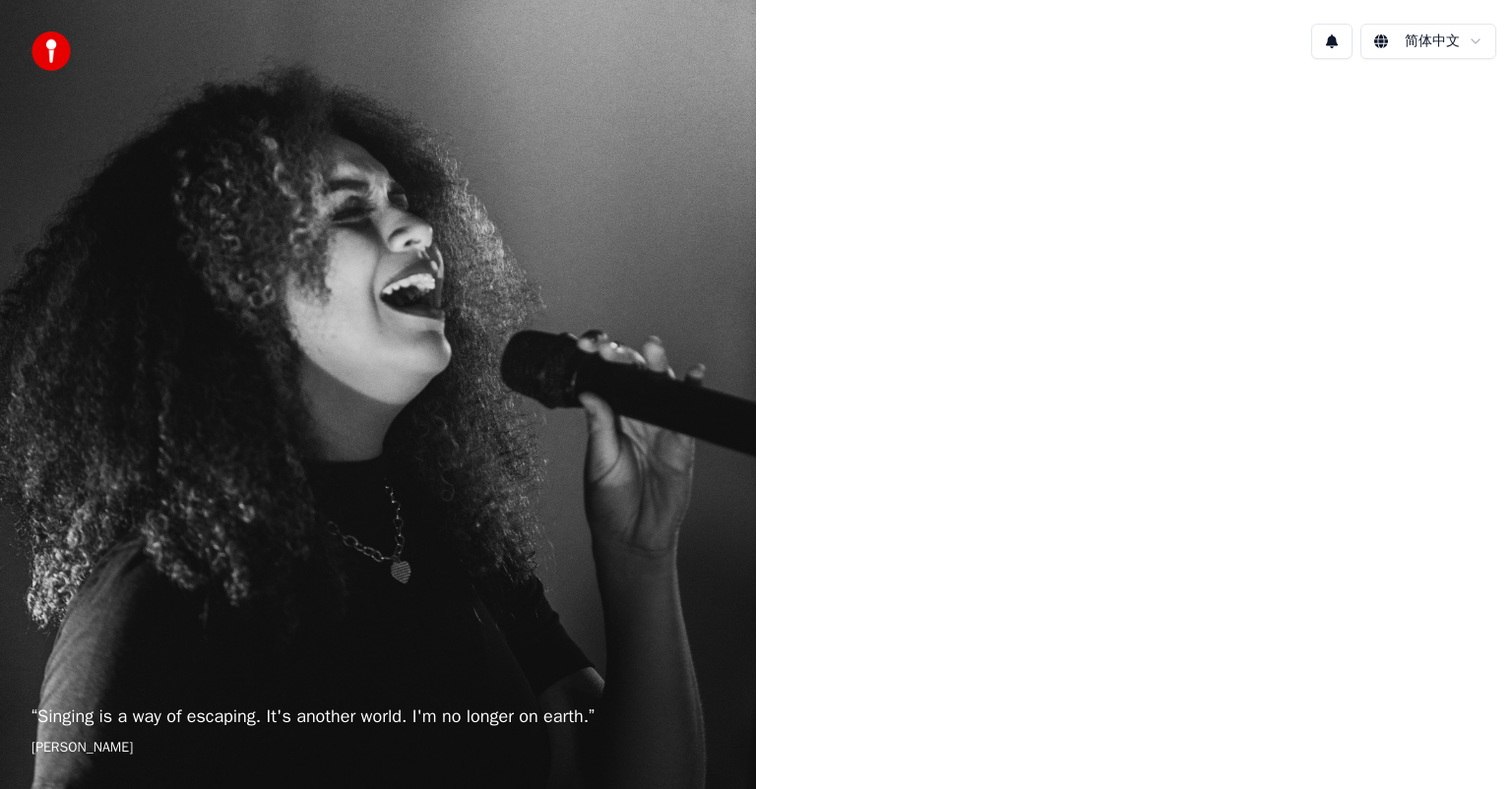 scroll, scrollTop: 0, scrollLeft: 0, axis: both 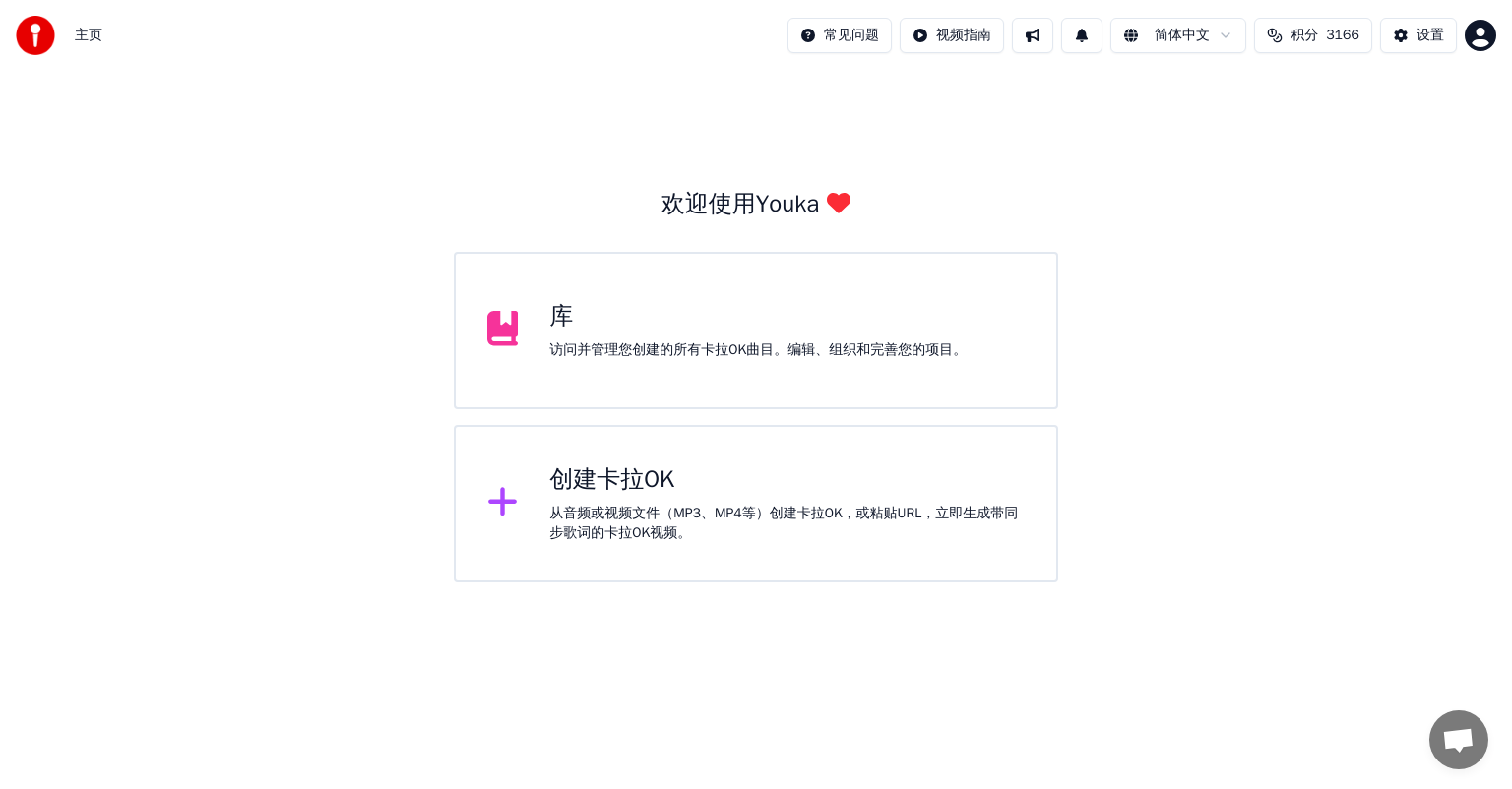 click on "创建卡拉OK" at bounding box center (787, 480) 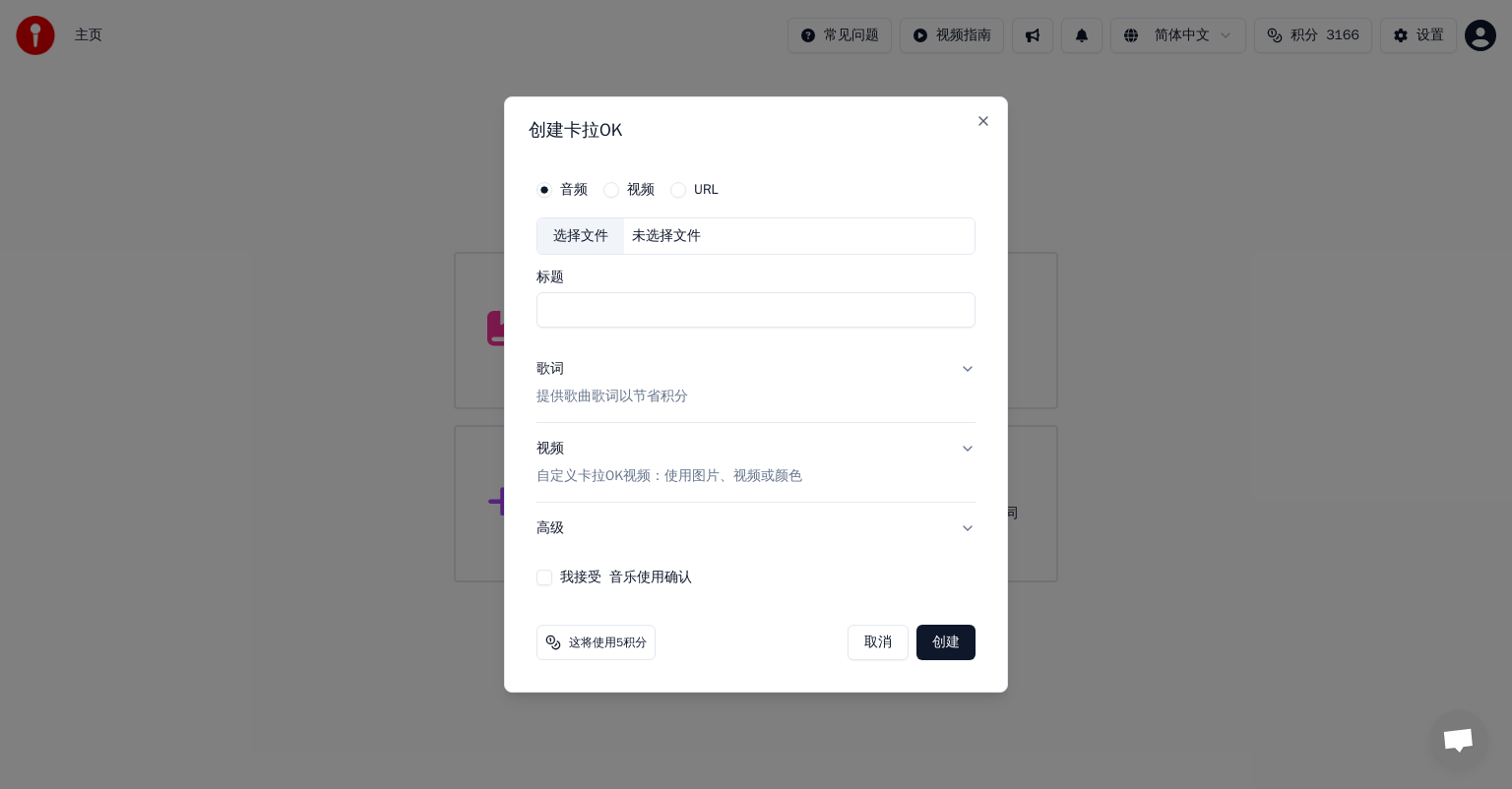 click on "选择文件" at bounding box center (581, 236) 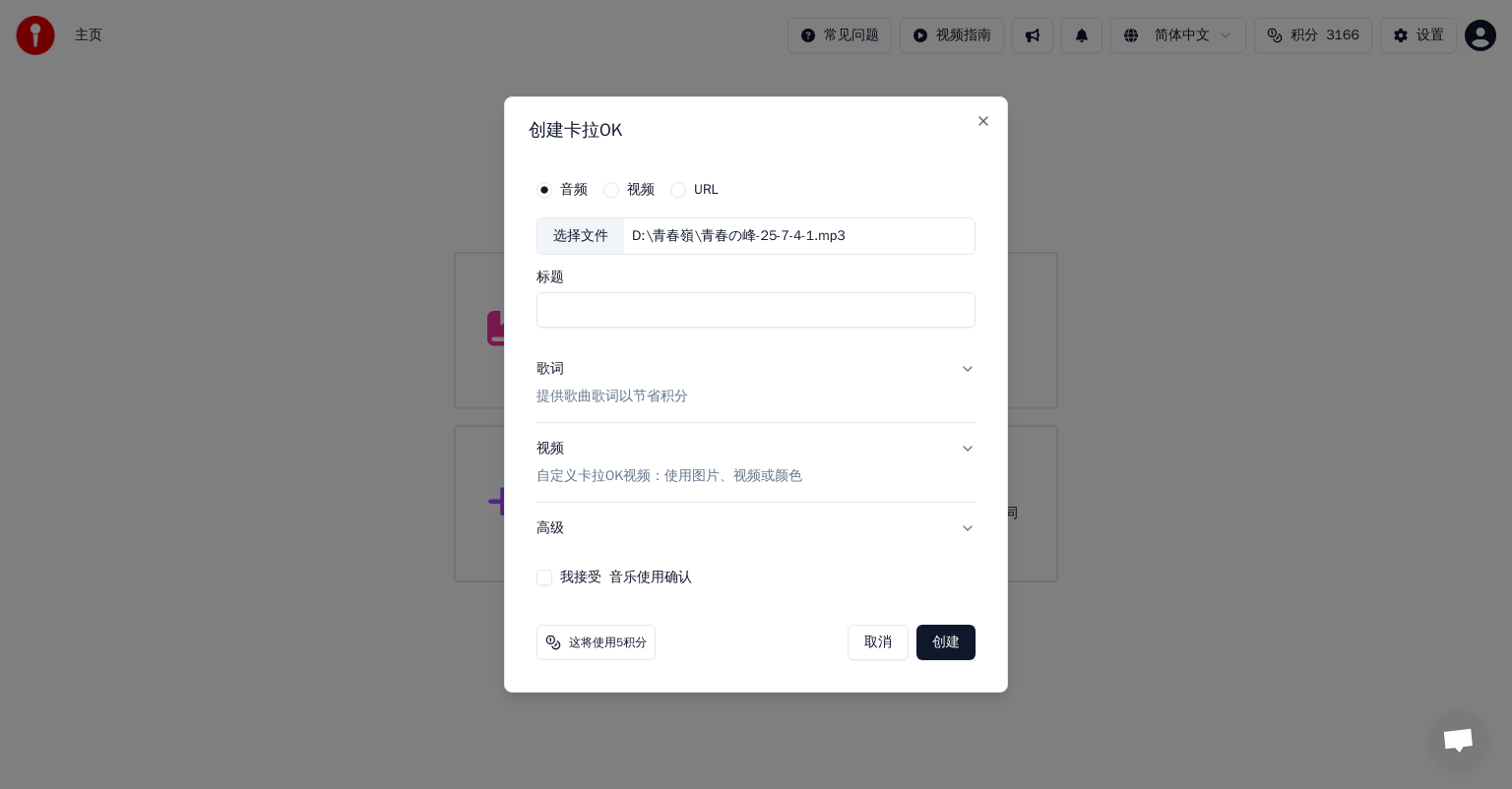 type on "**********" 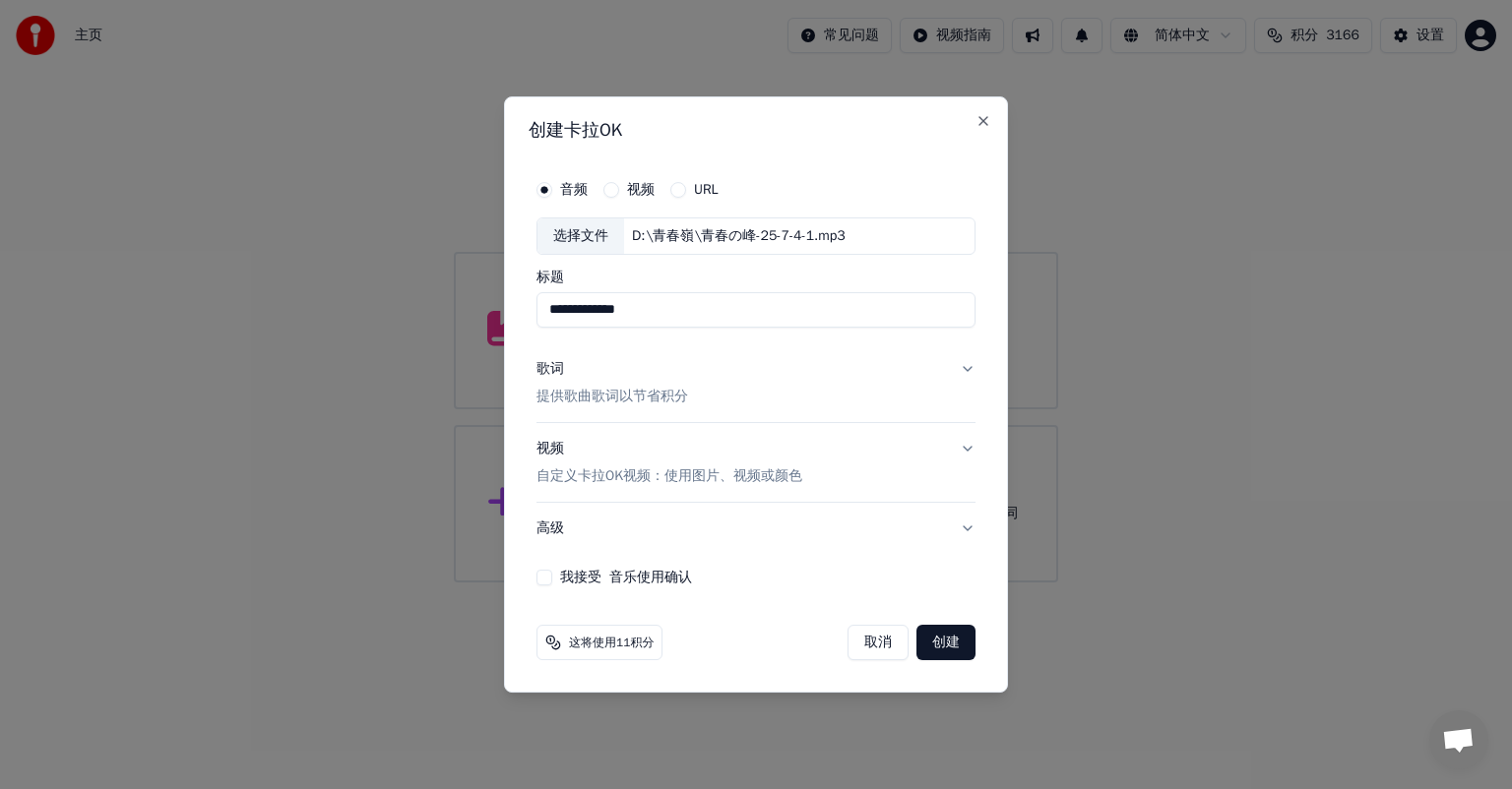 click on "歌词" at bounding box center [550, 369] 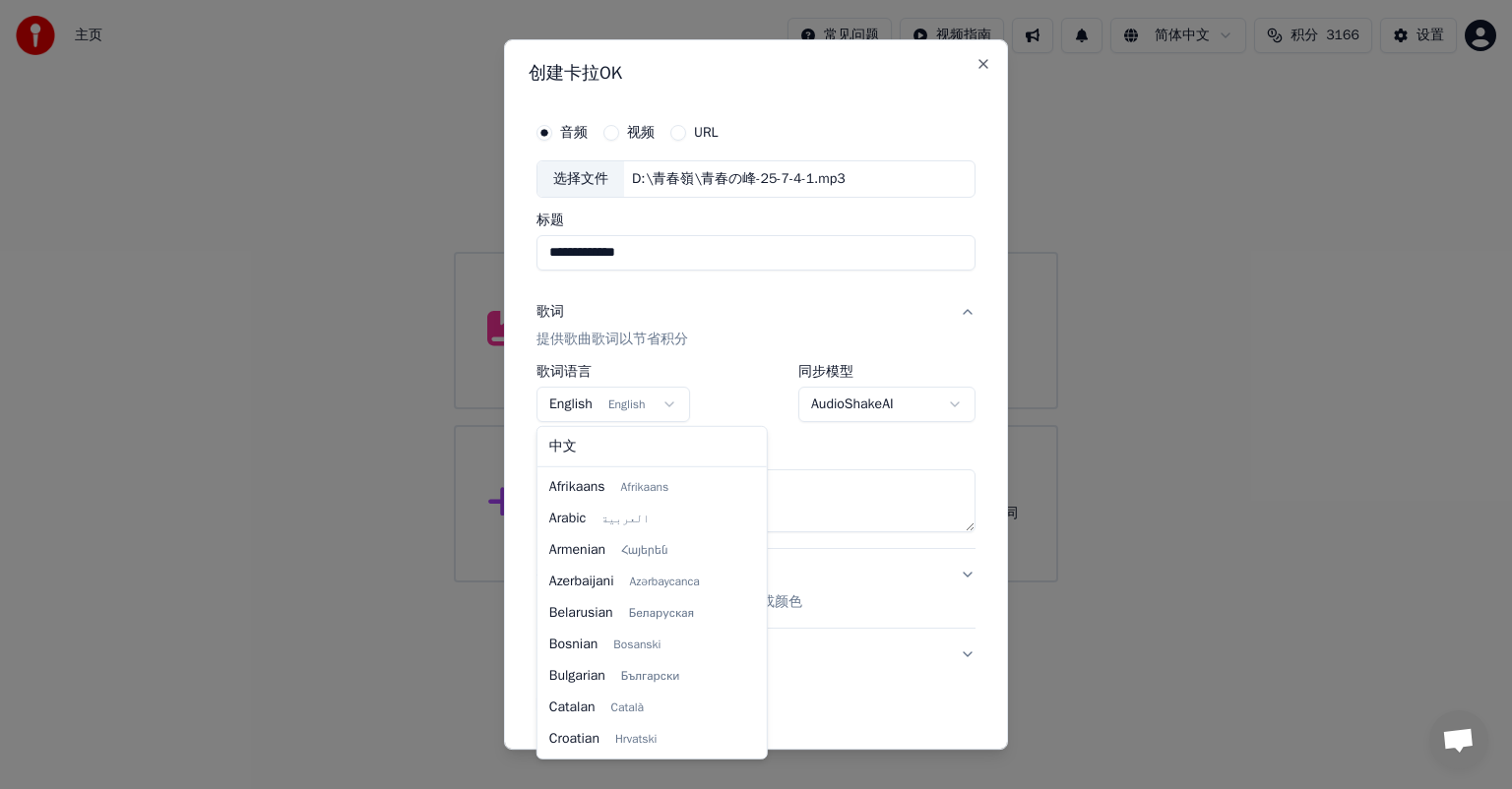 click on "**********" at bounding box center [756, 291] 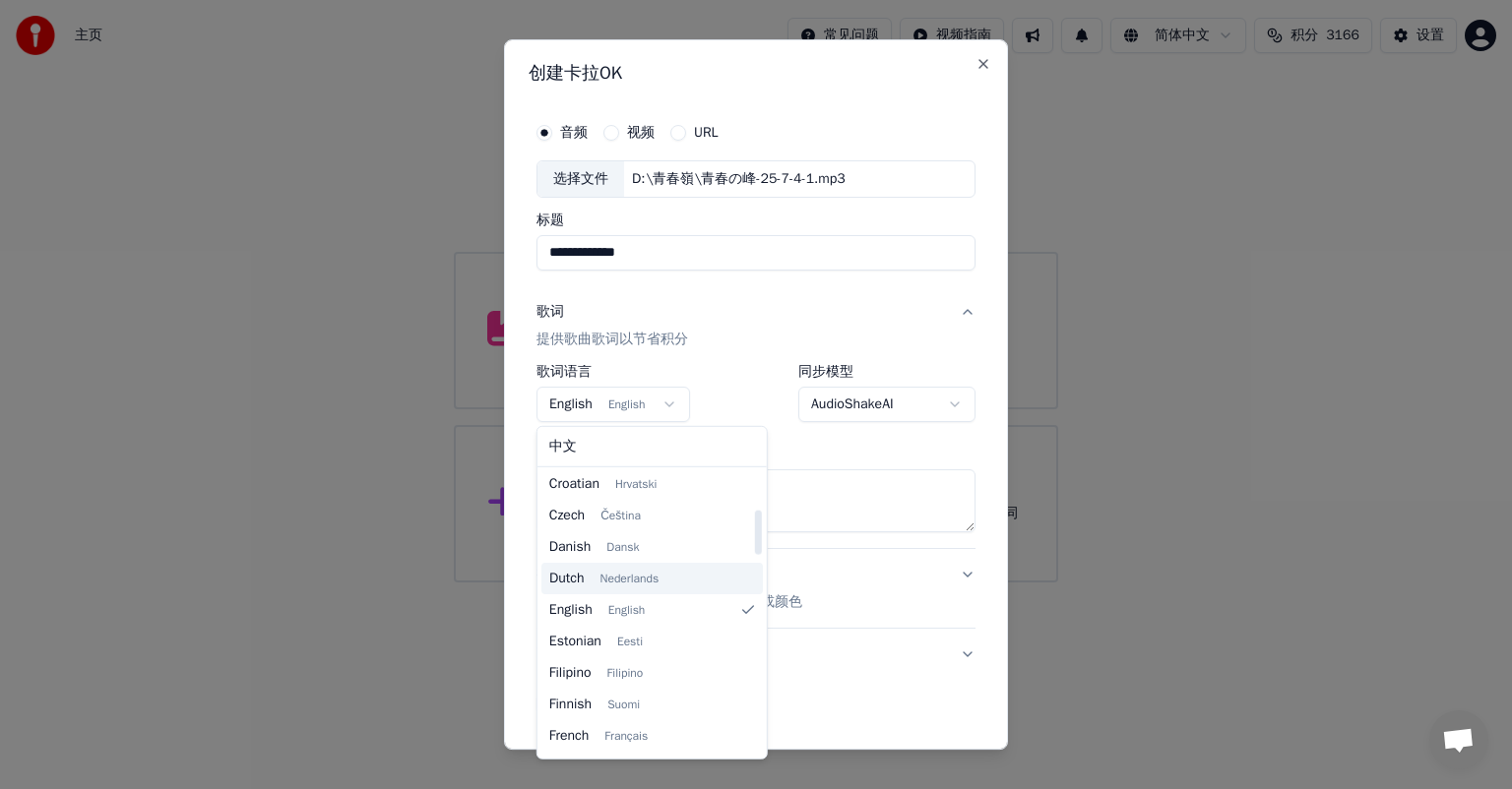 scroll, scrollTop: 323, scrollLeft: 0, axis: vertical 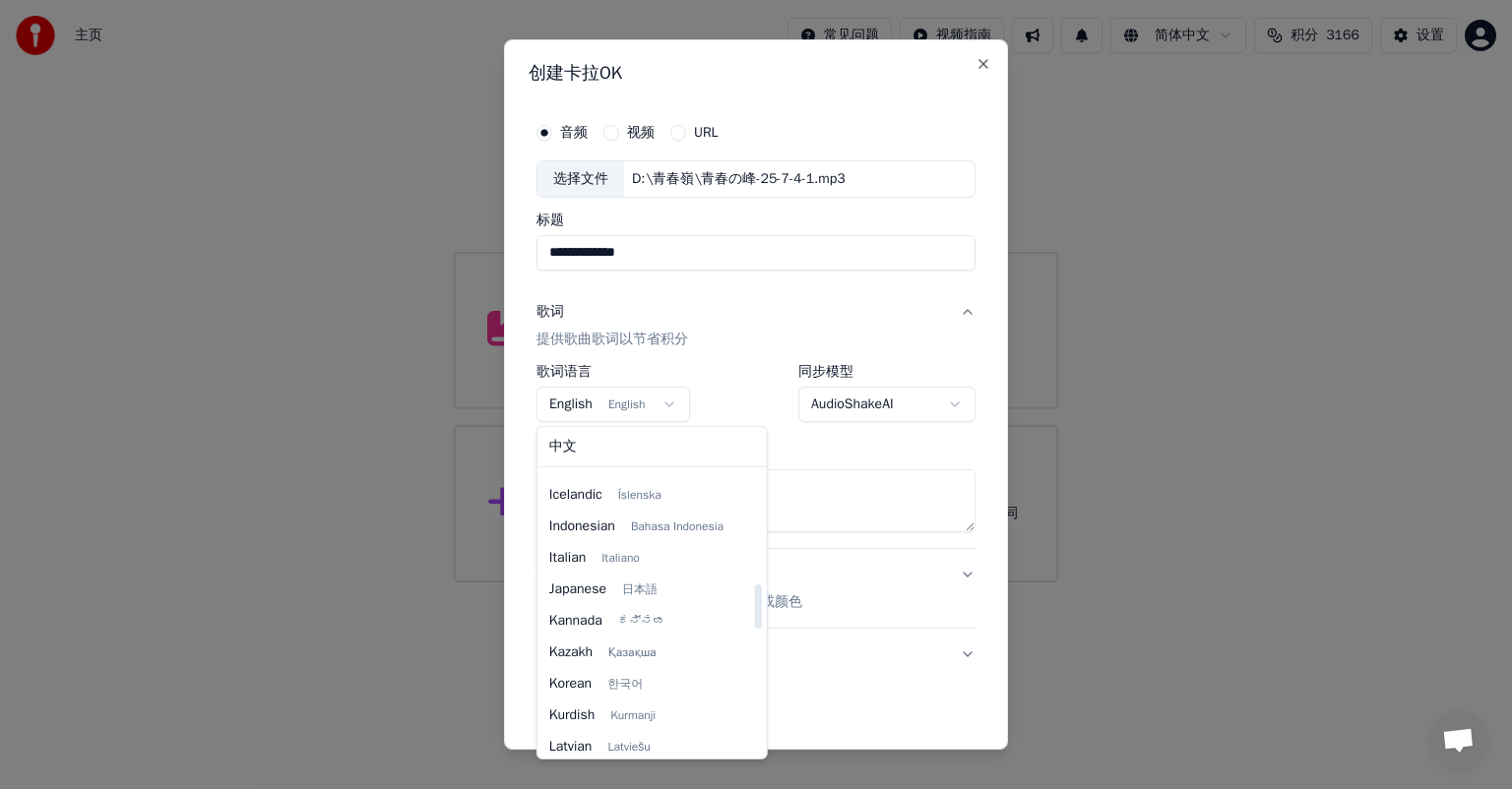 select on "**" 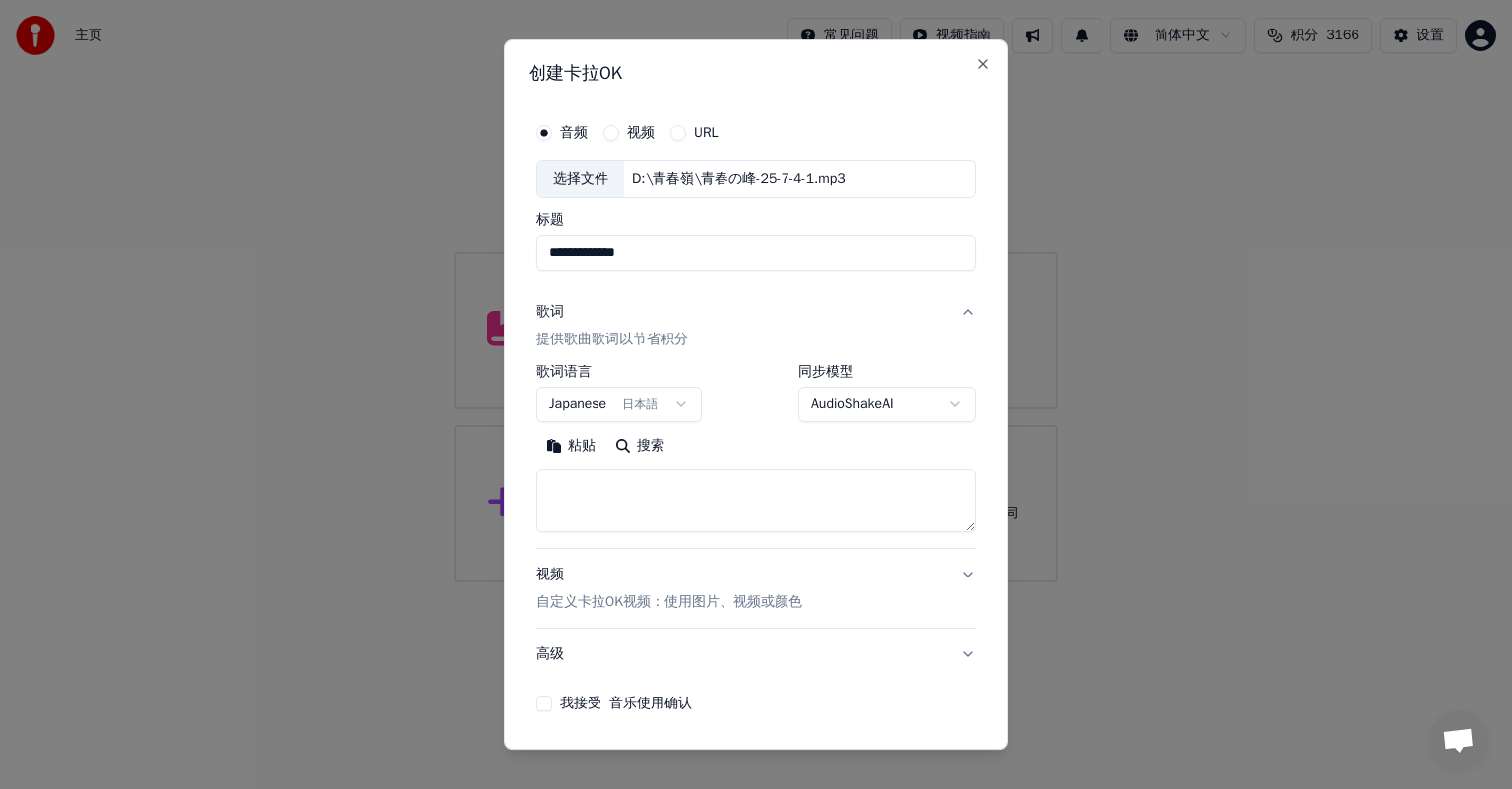 click on "粘贴" at bounding box center (571, 446) 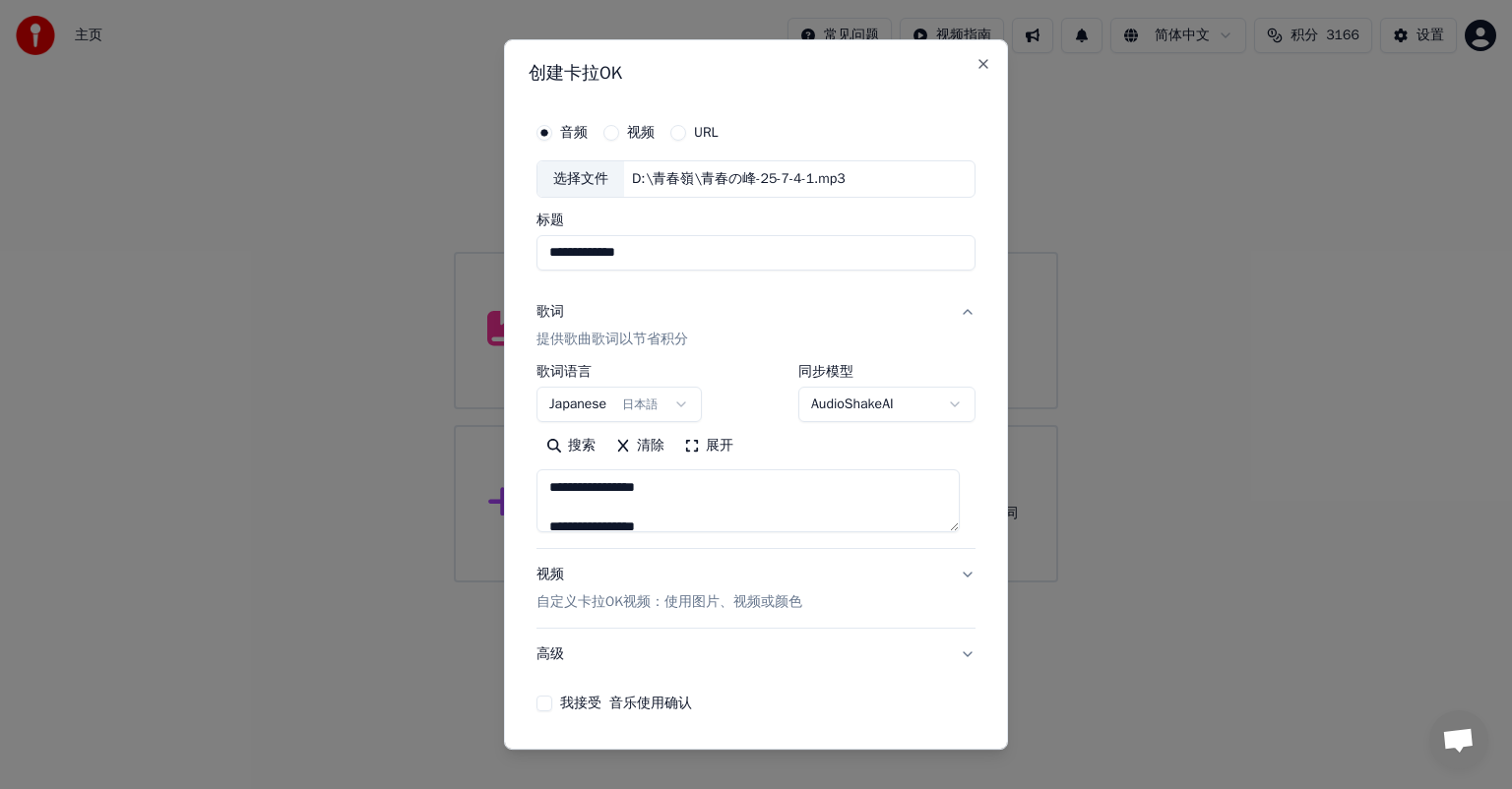 scroll, scrollTop: 67, scrollLeft: 0, axis: vertical 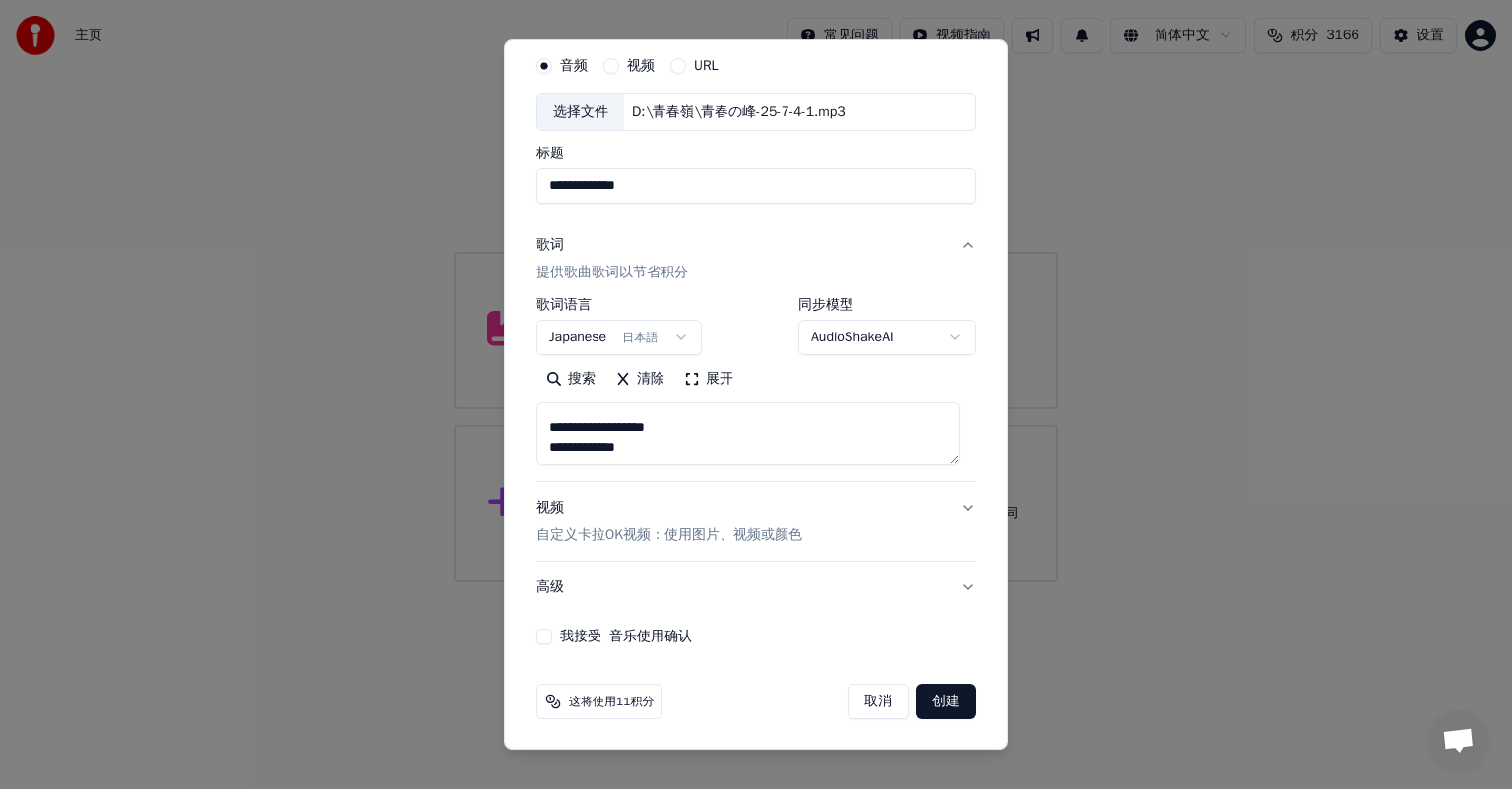 click on "**********" at bounding box center (748, 434) 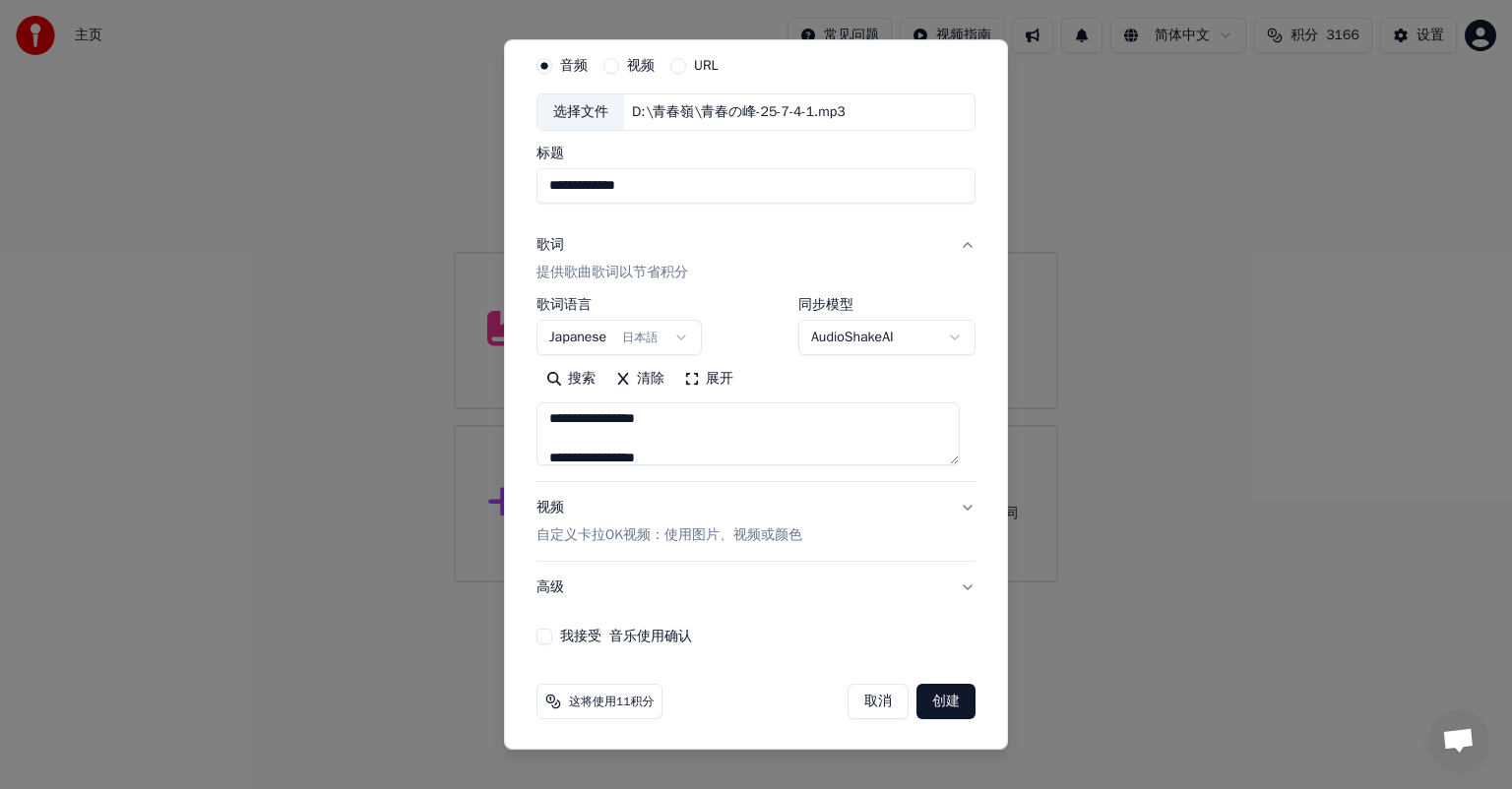 scroll, scrollTop: 0, scrollLeft: 0, axis: both 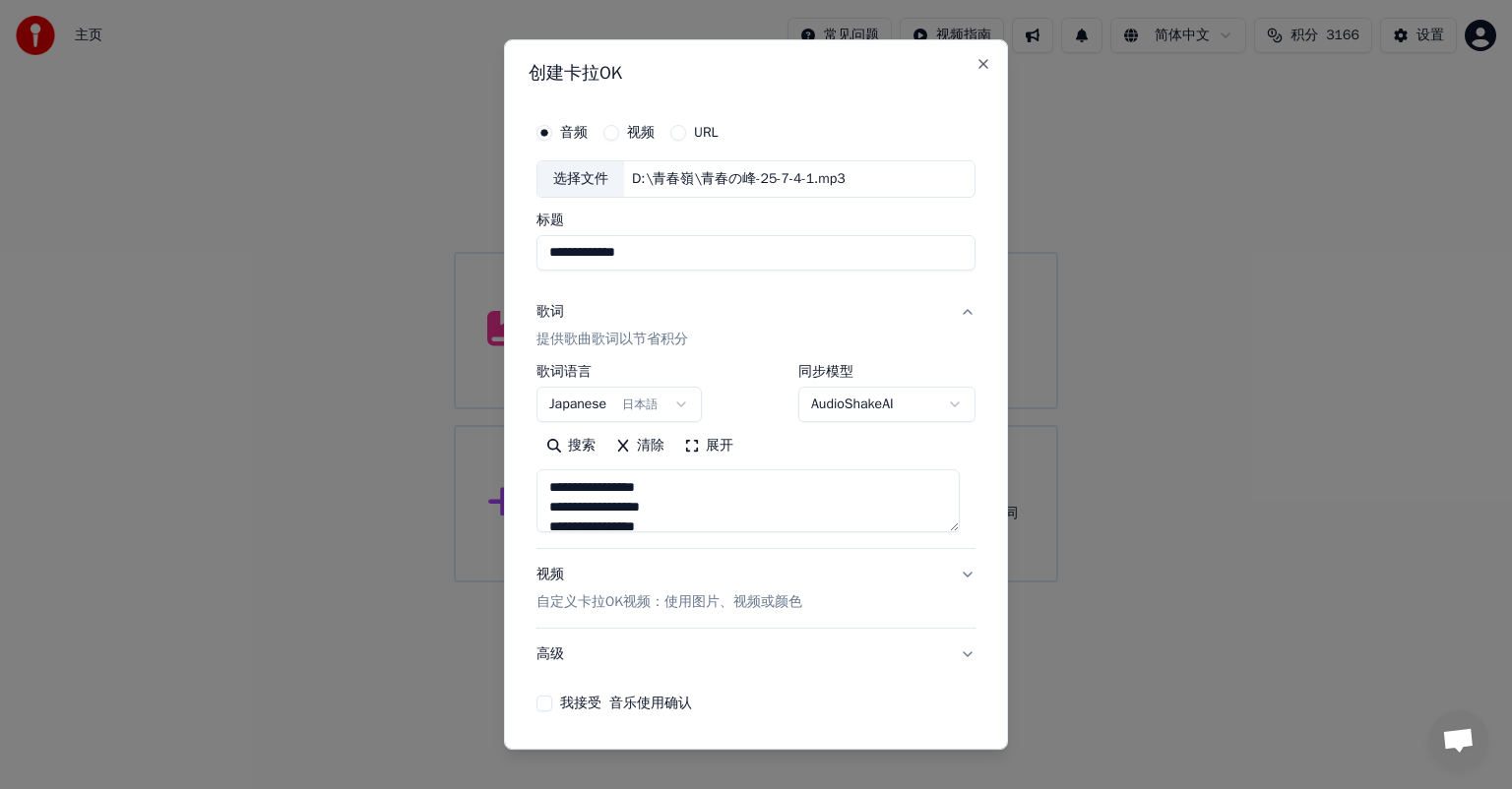 click on "**********" at bounding box center [748, 501] 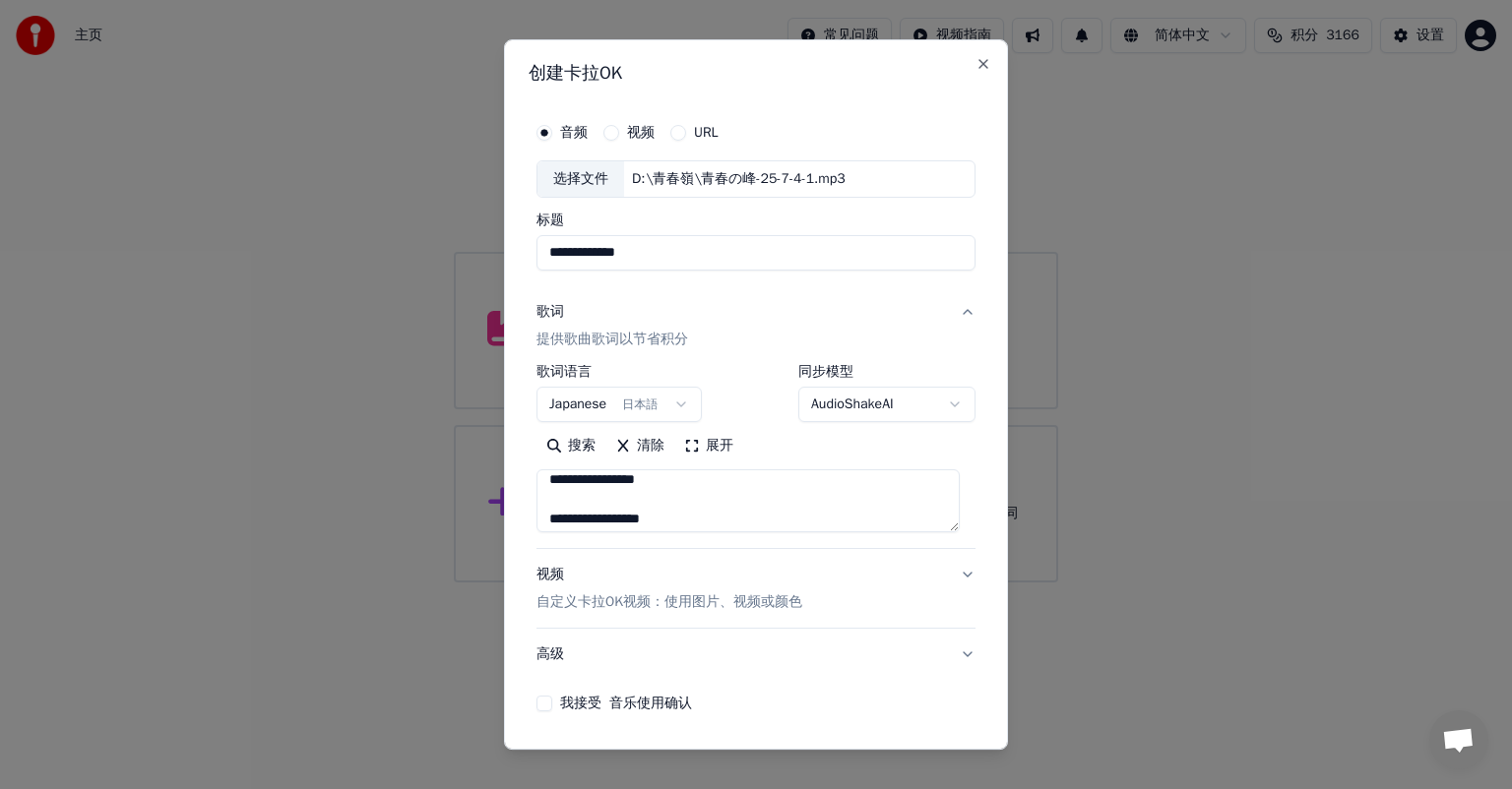 scroll, scrollTop: 0, scrollLeft: 0, axis: both 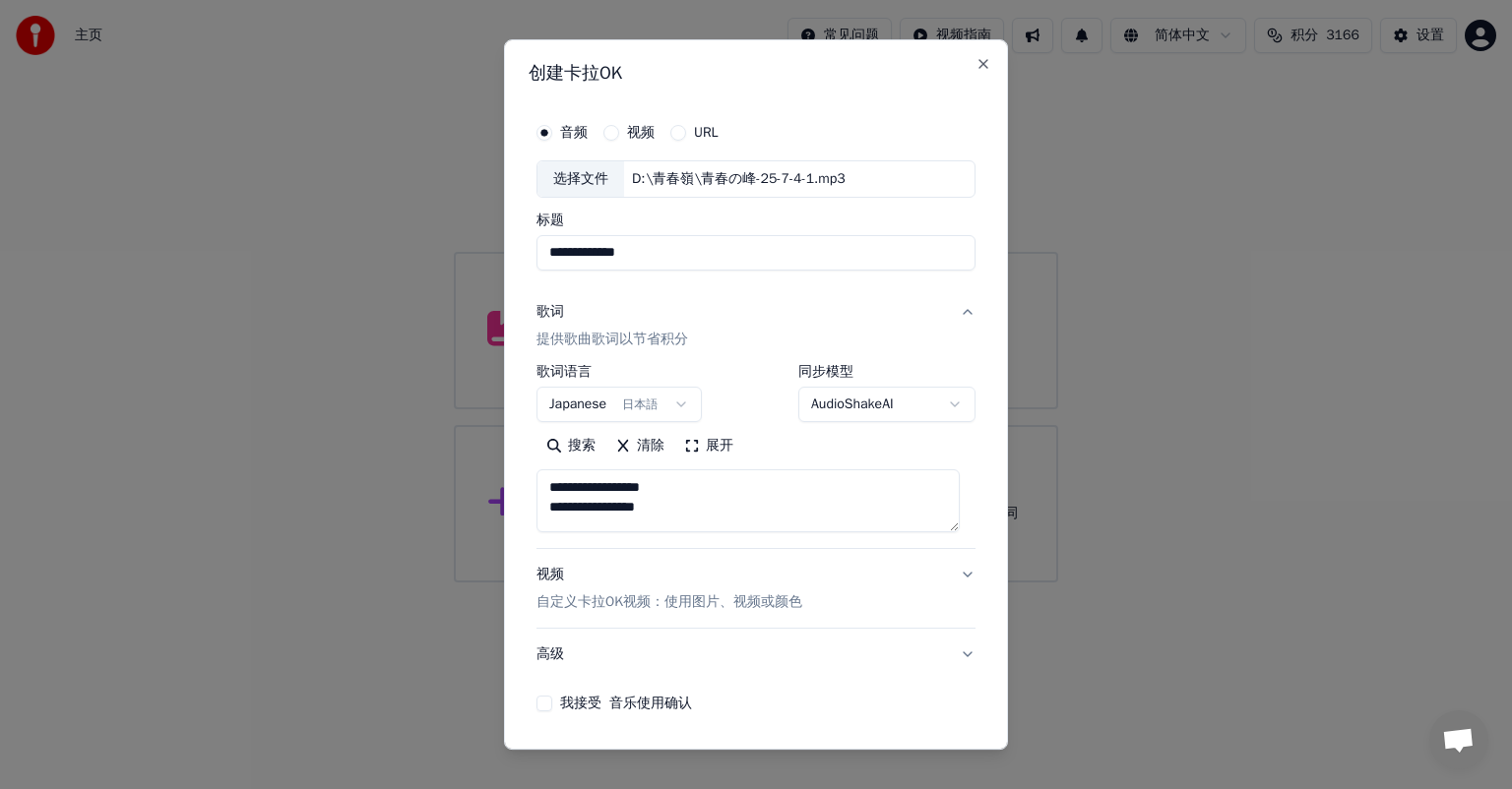 click on "**********" at bounding box center (748, 501) 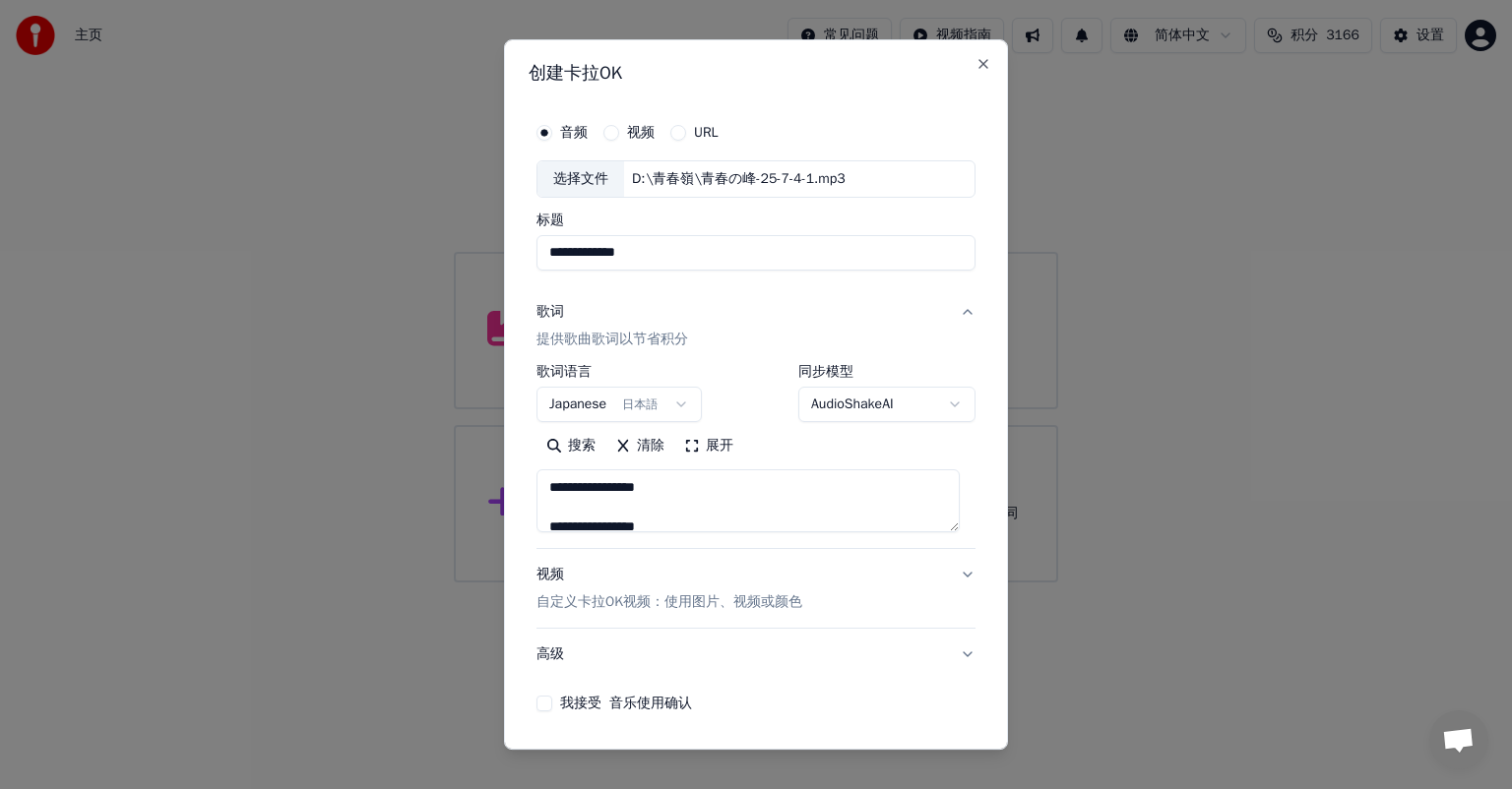 scroll, scrollTop: 216, scrollLeft: 0, axis: vertical 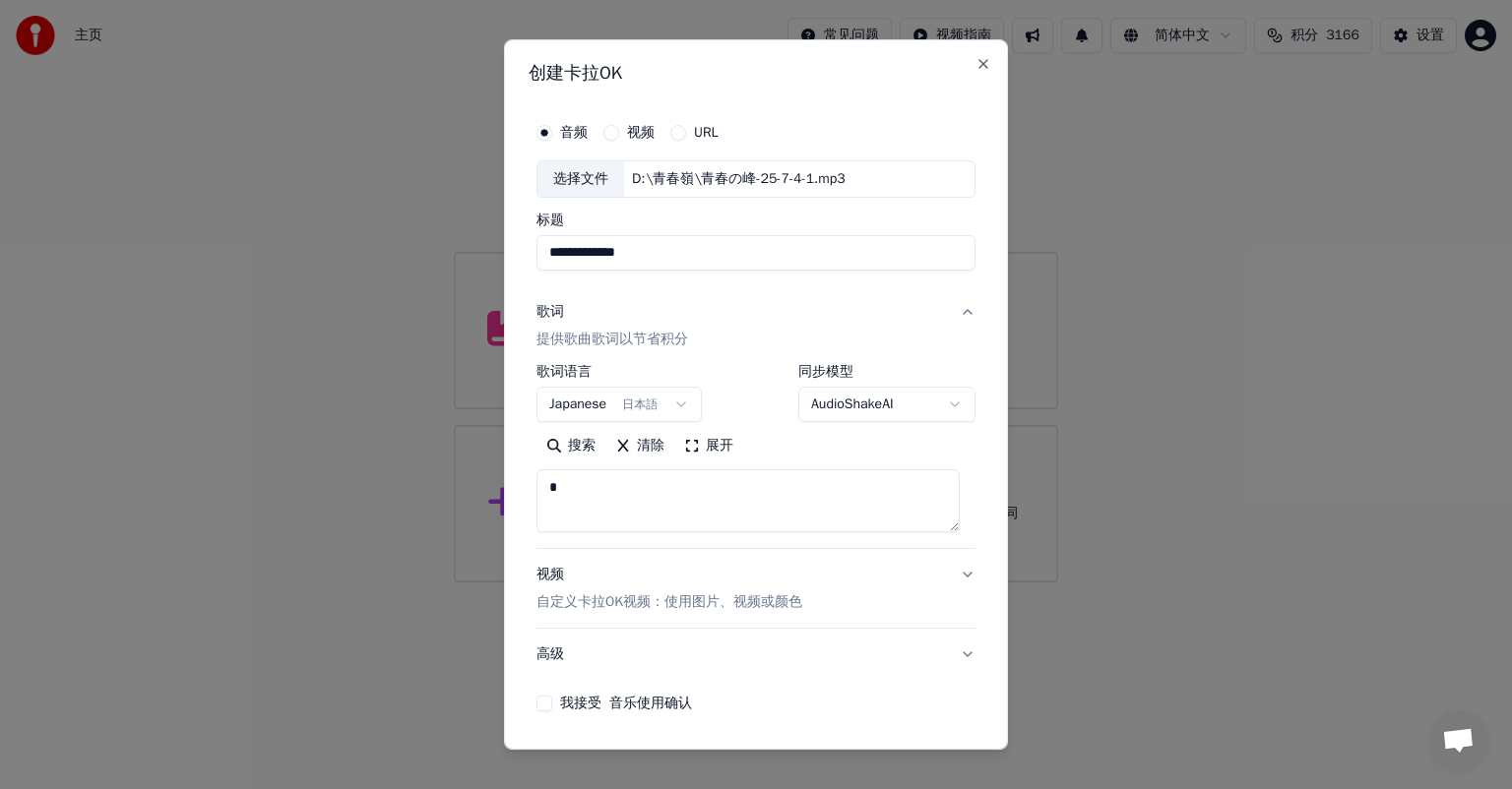 type 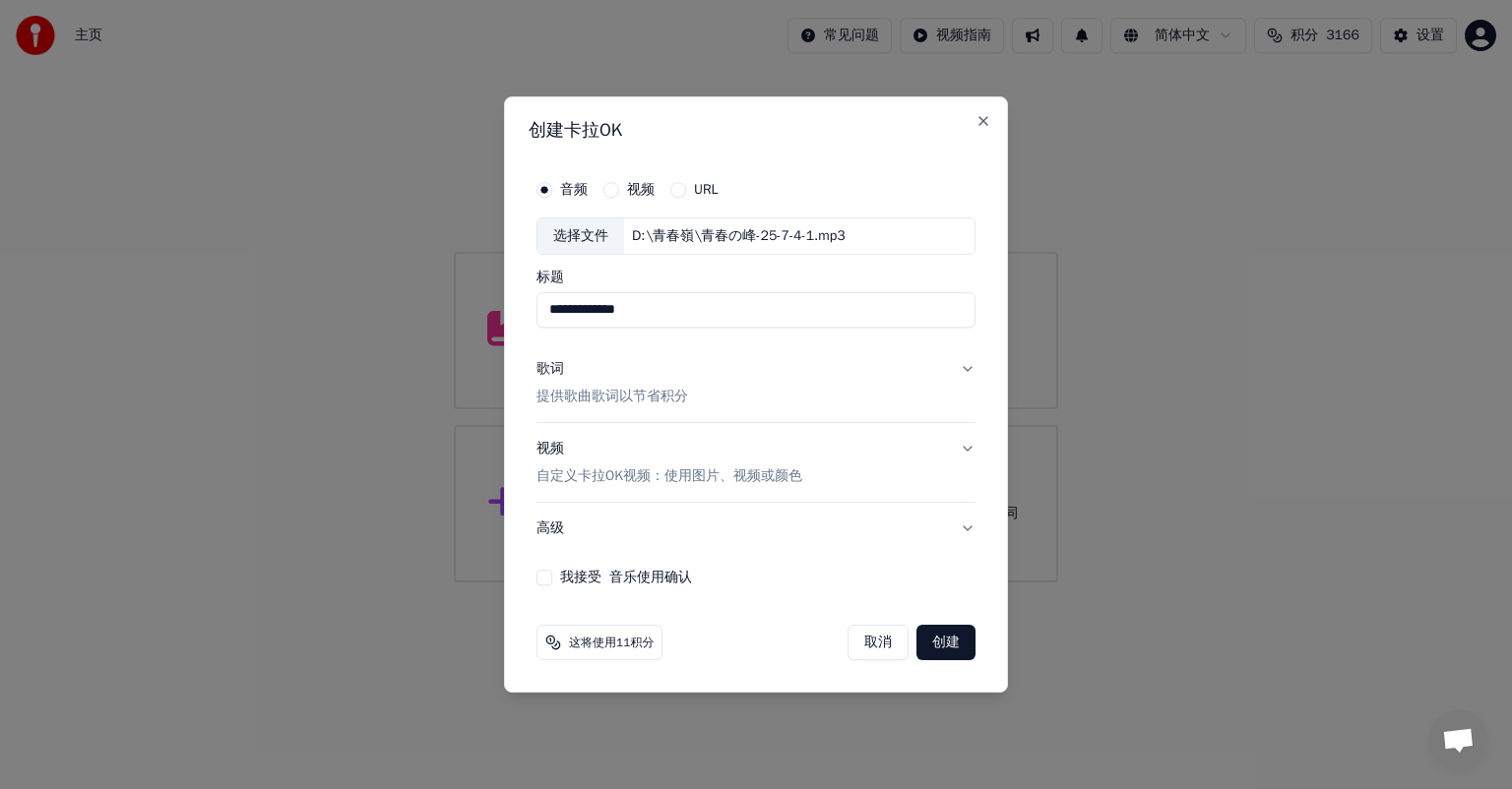click on "视频 自定义卡拉OK视频：使用图片、视频或颜色" at bounding box center [756, 462] 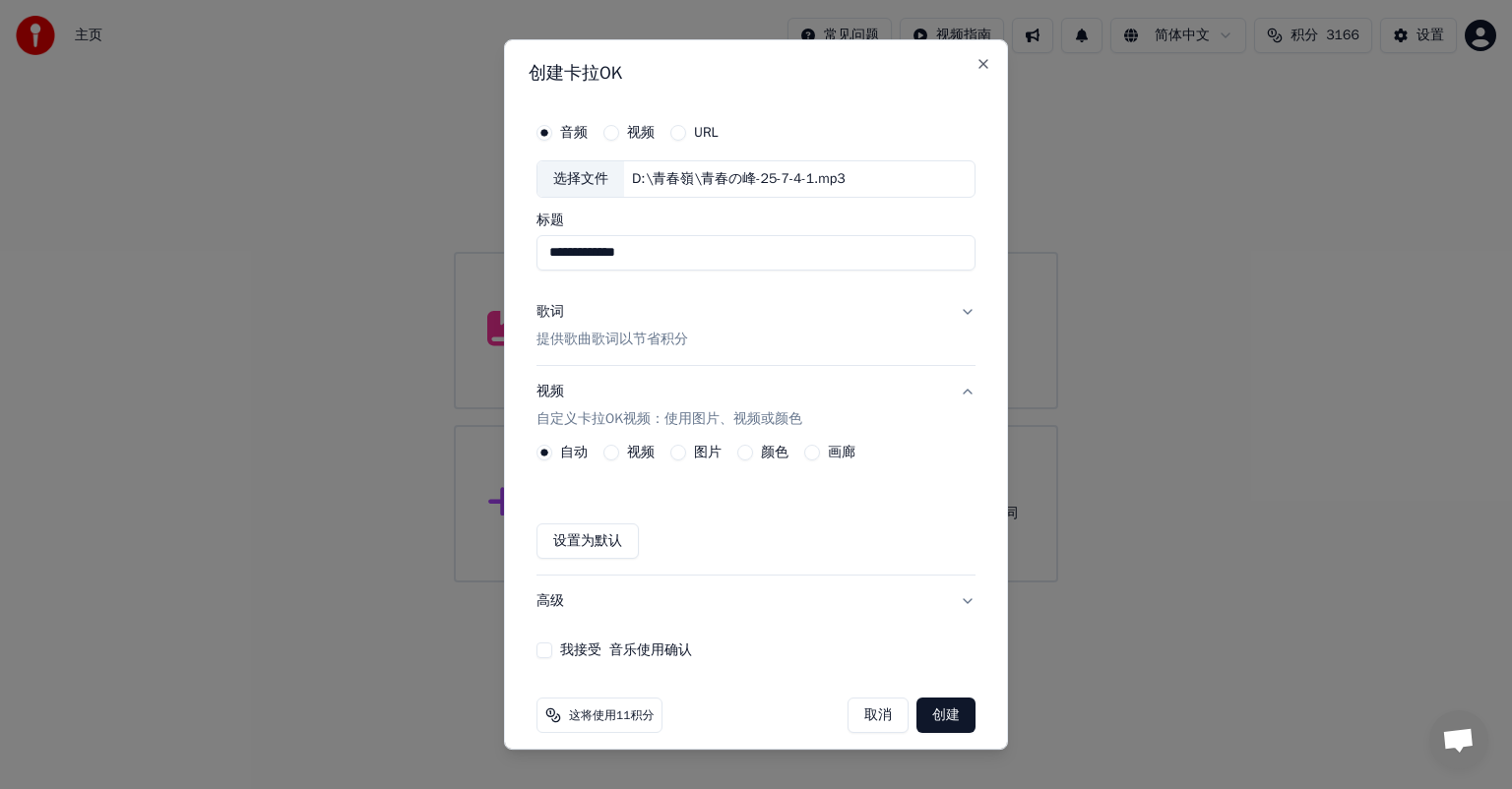 click on "提供歌曲歌词以节省积分" at bounding box center (612, 339) 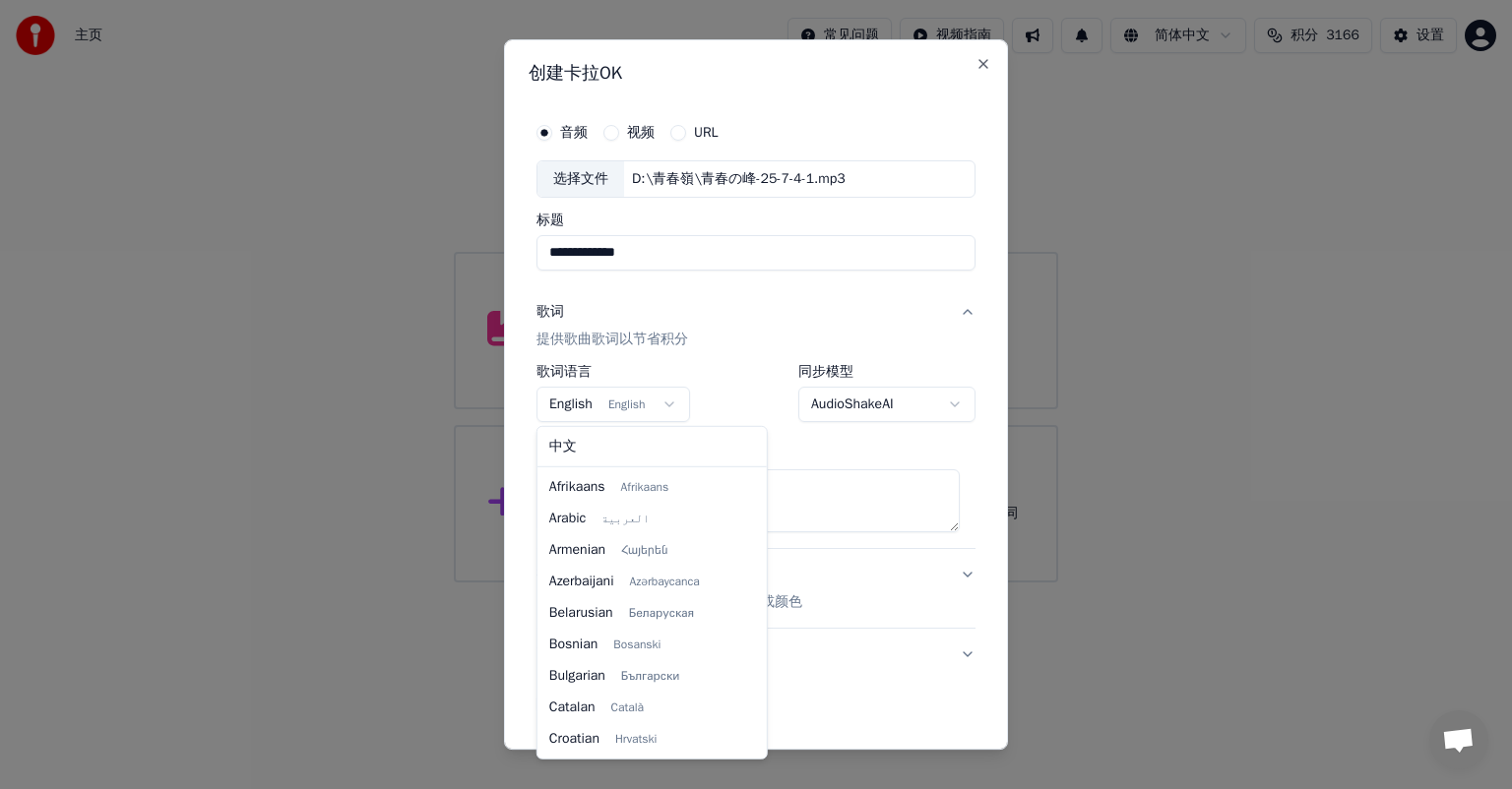 click on "**********" at bounding box center (756, 291) 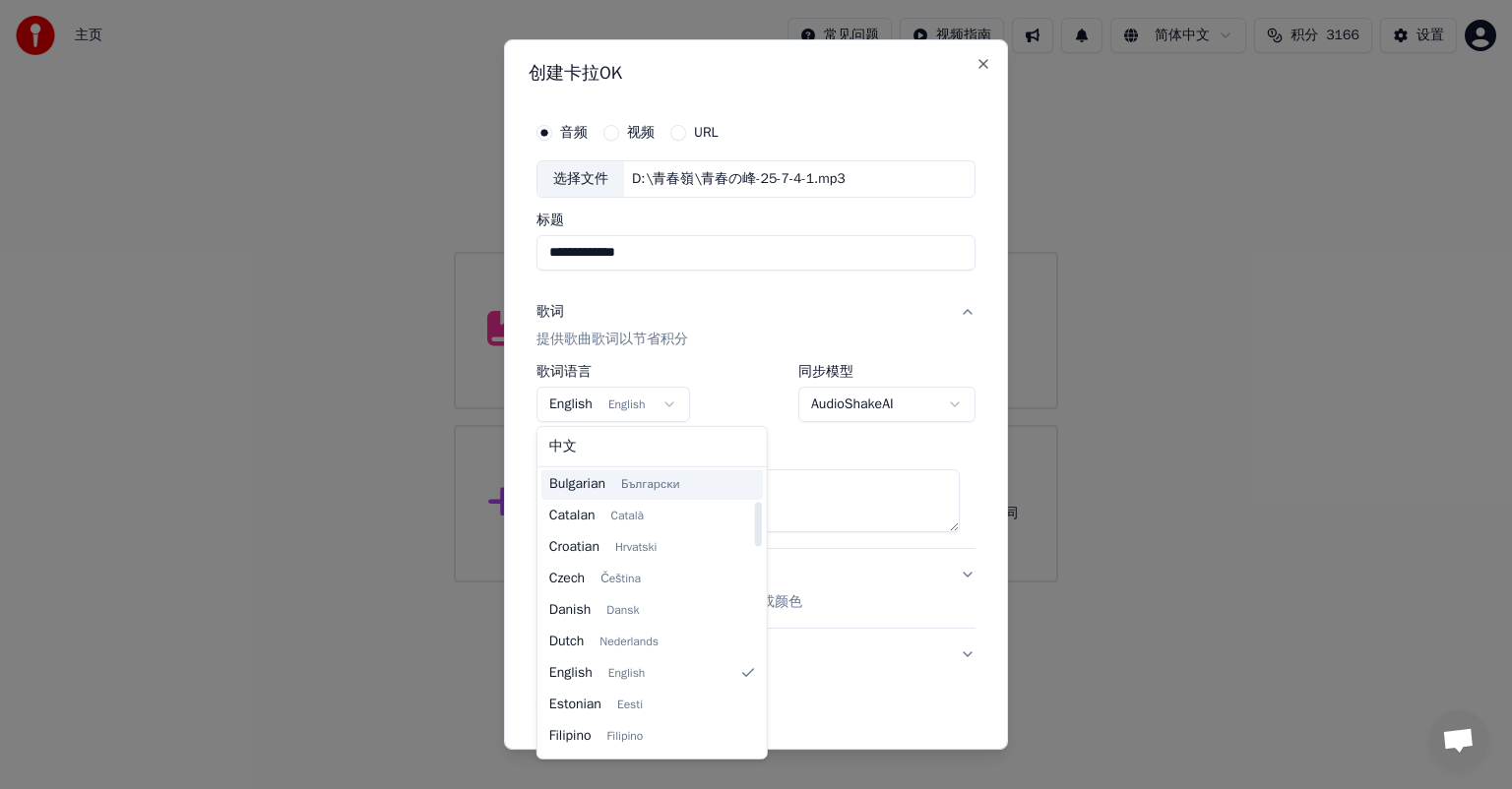 scroll, scrollTop: 323, scrollLeft: 0, axis: vertical 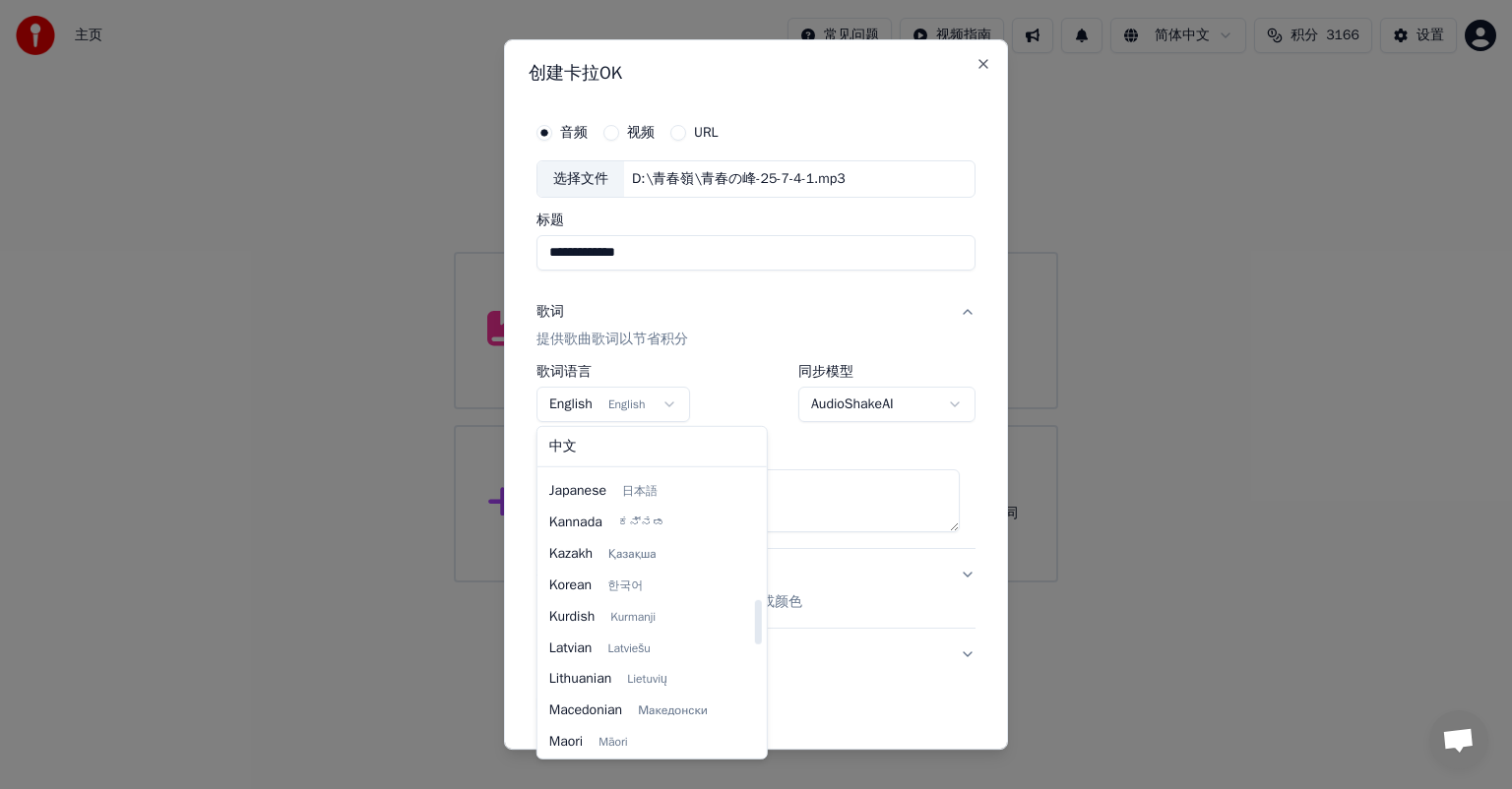 select on "**" 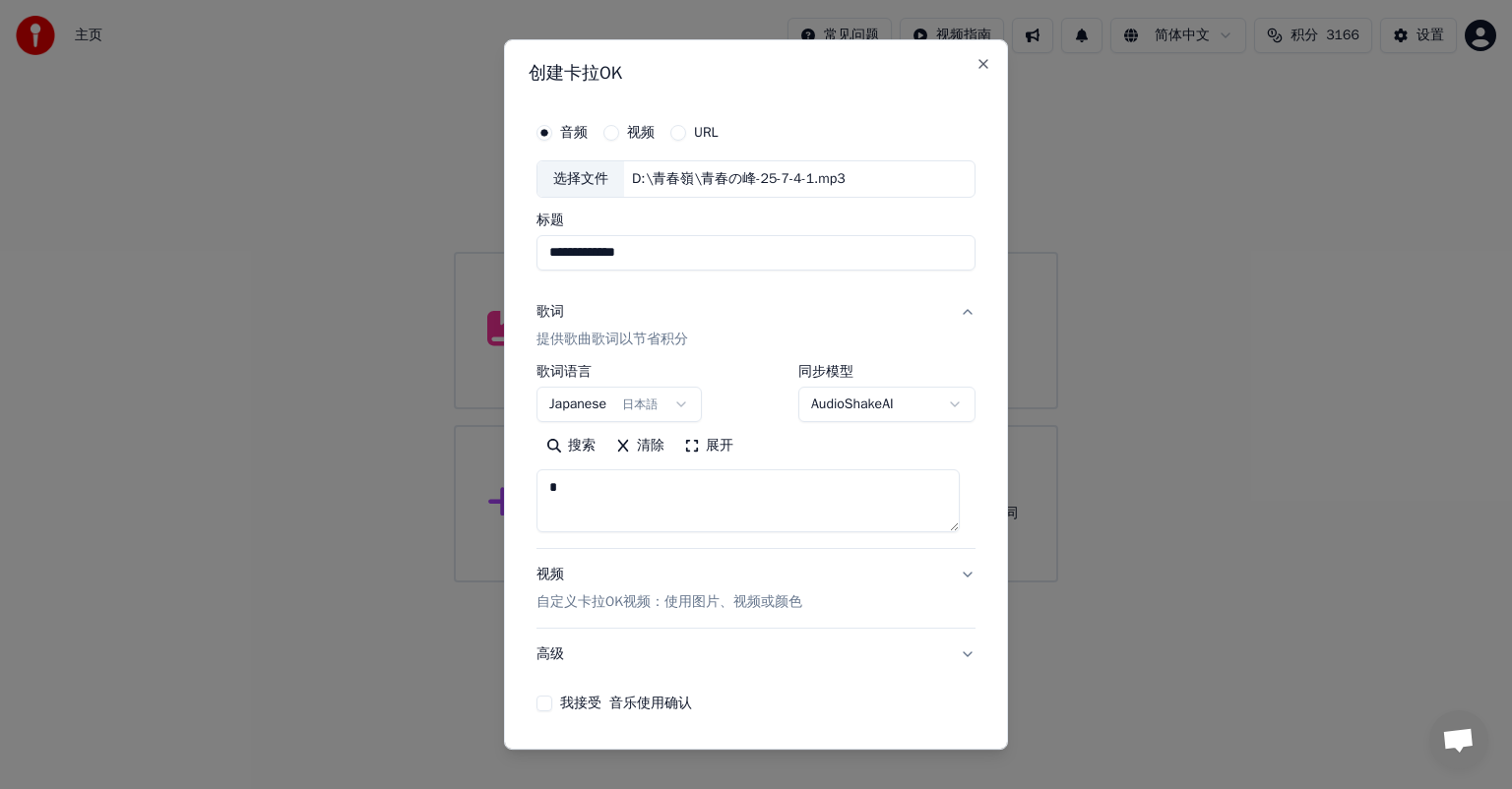 click at bounding box center (748, 501) 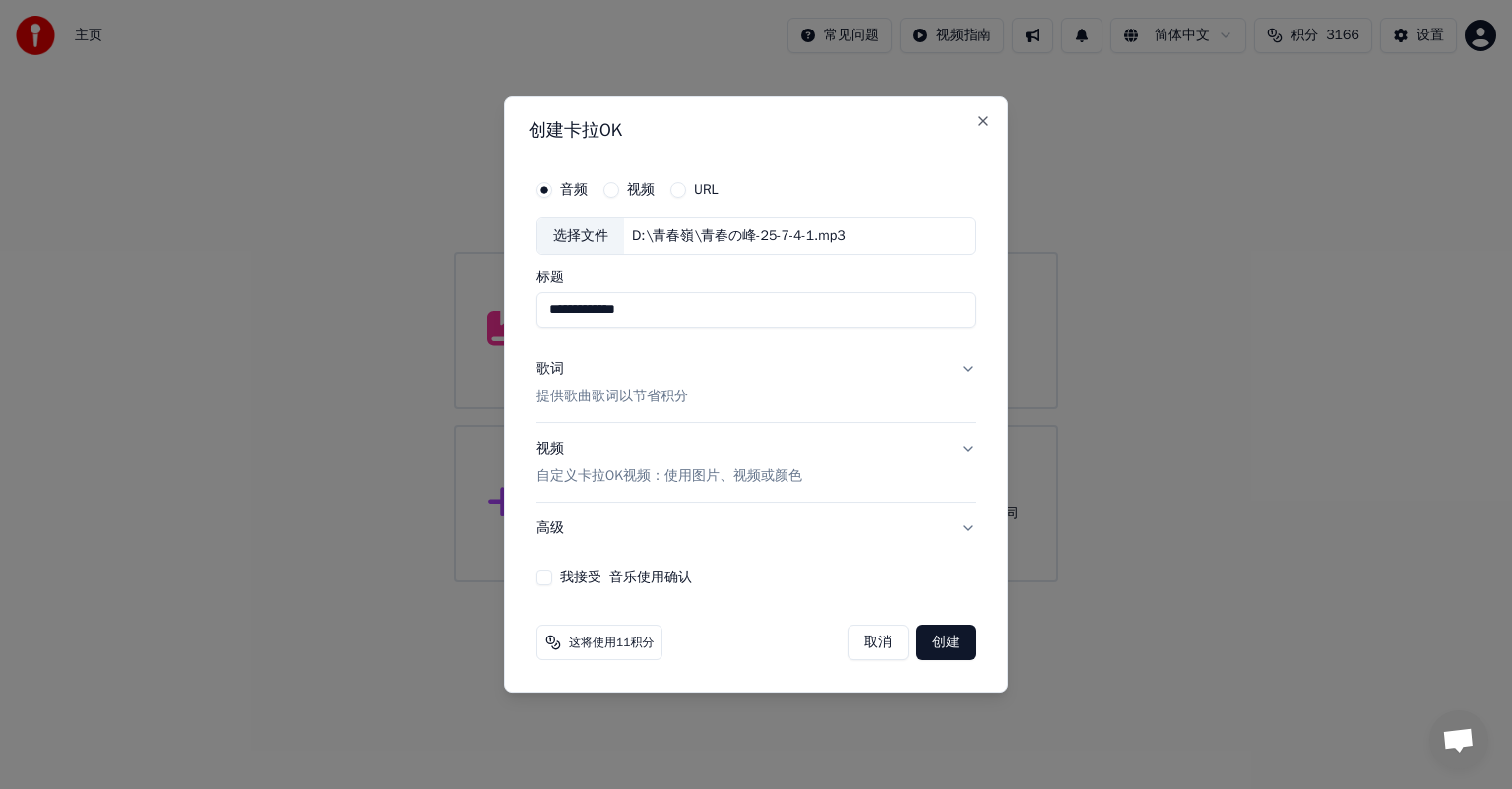 click on "歌词 提供歌曲歌词以节省积分" at bounding box center [756, 383] 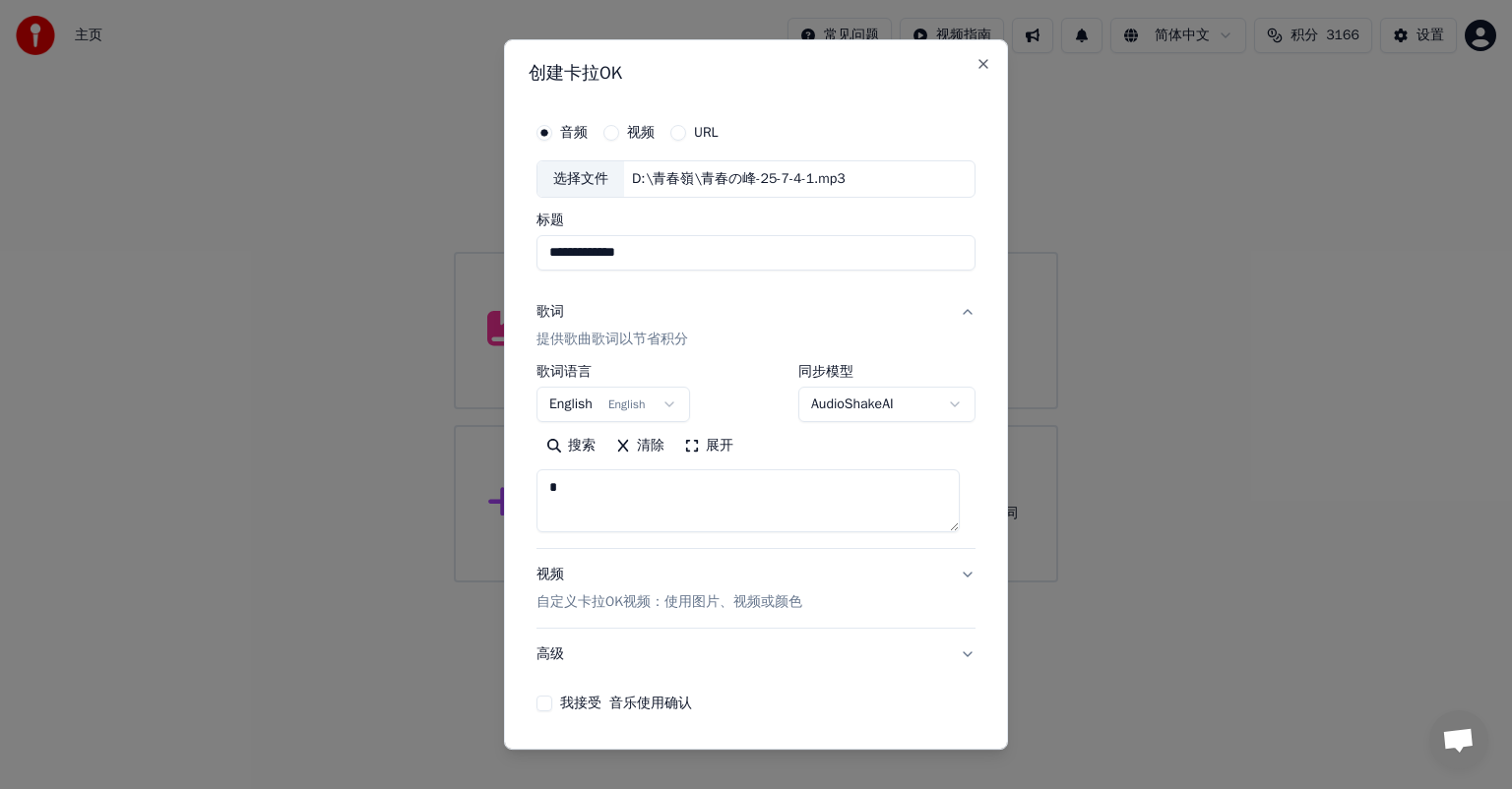 click on "搜索" at bounding box center (571, 446) 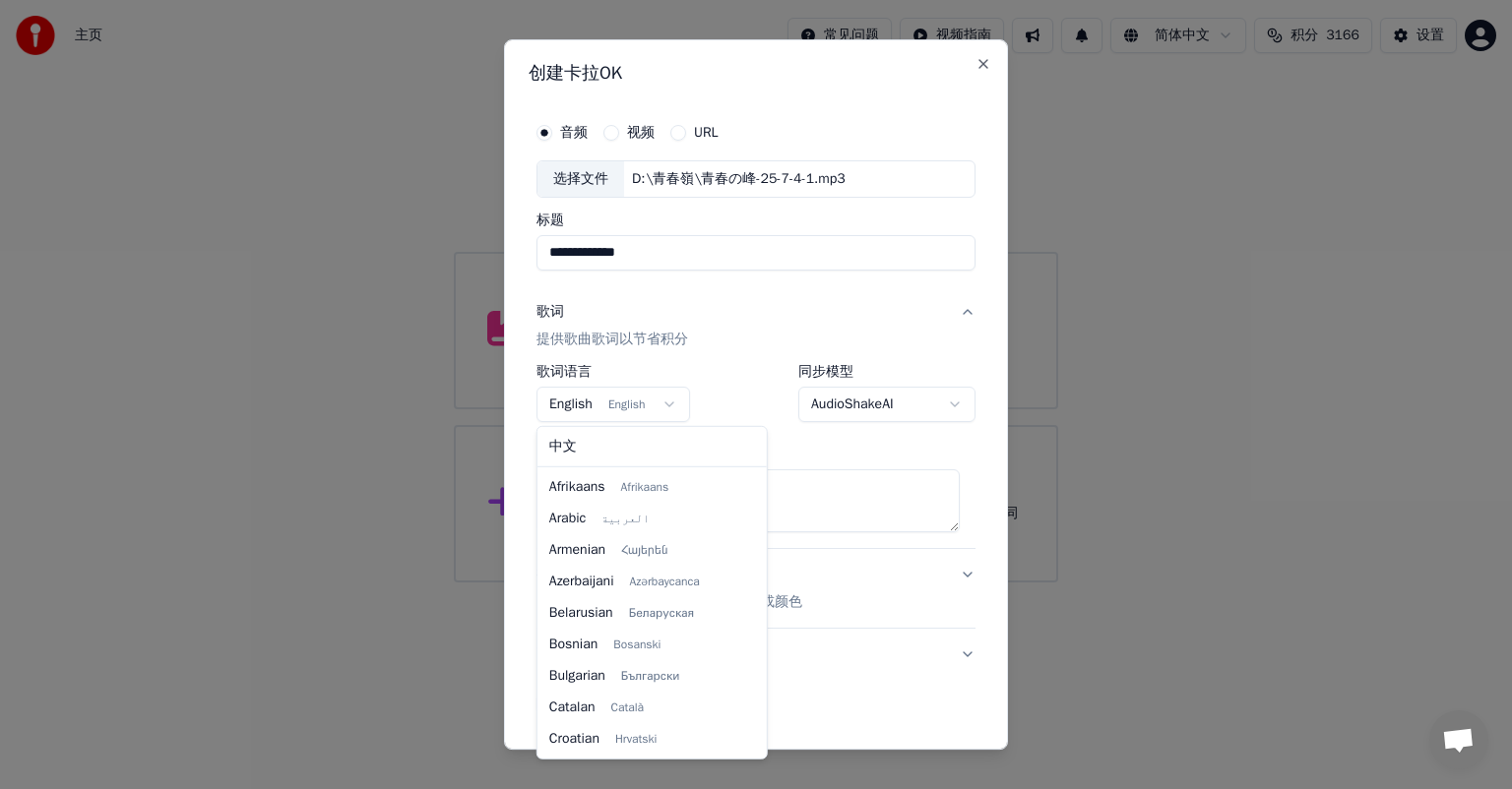 click on "**********" at bounding box center (756, 291) 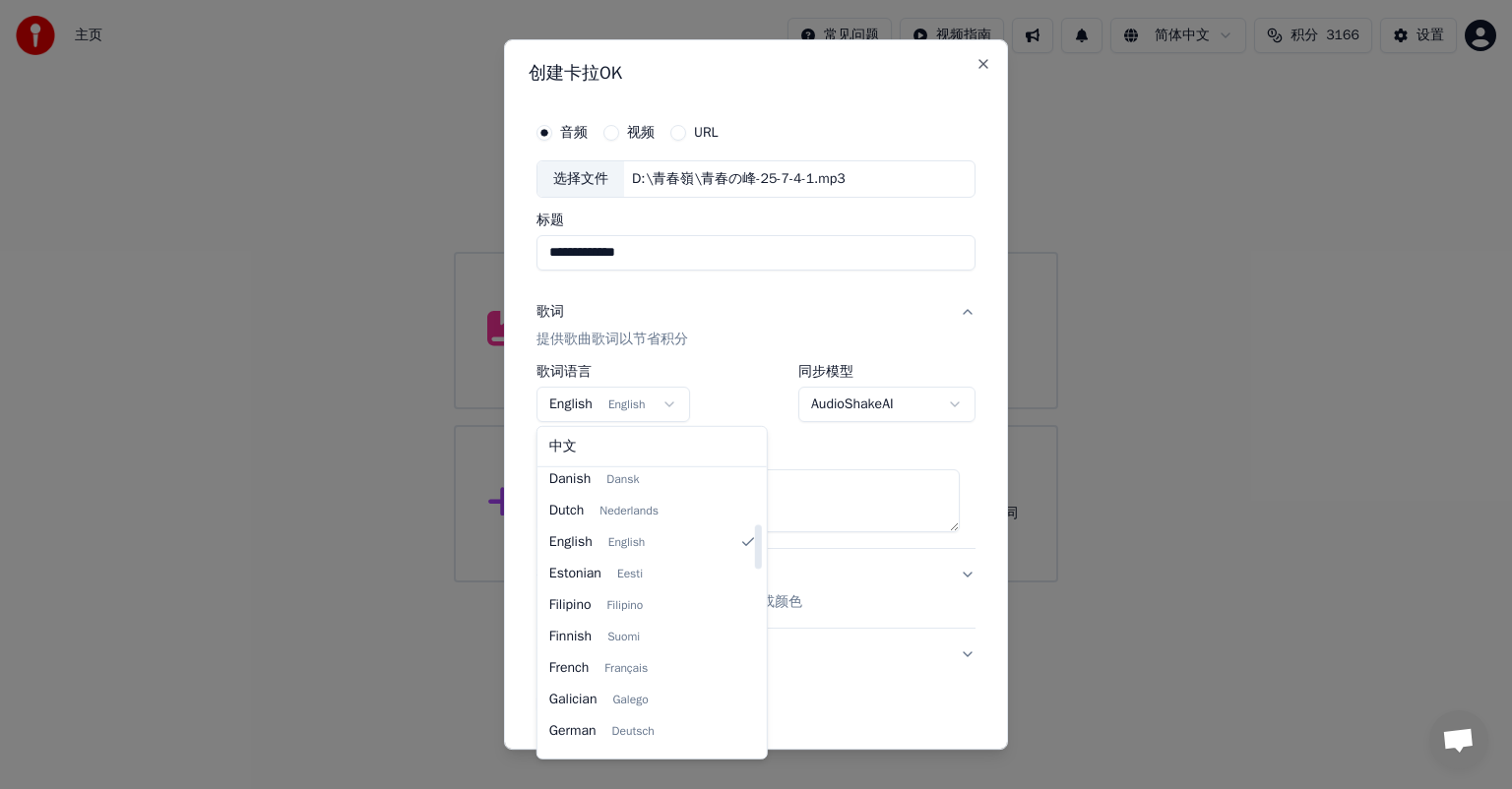 scroll, scrollTop: 421, scrollLeft: 0, axis: vertical 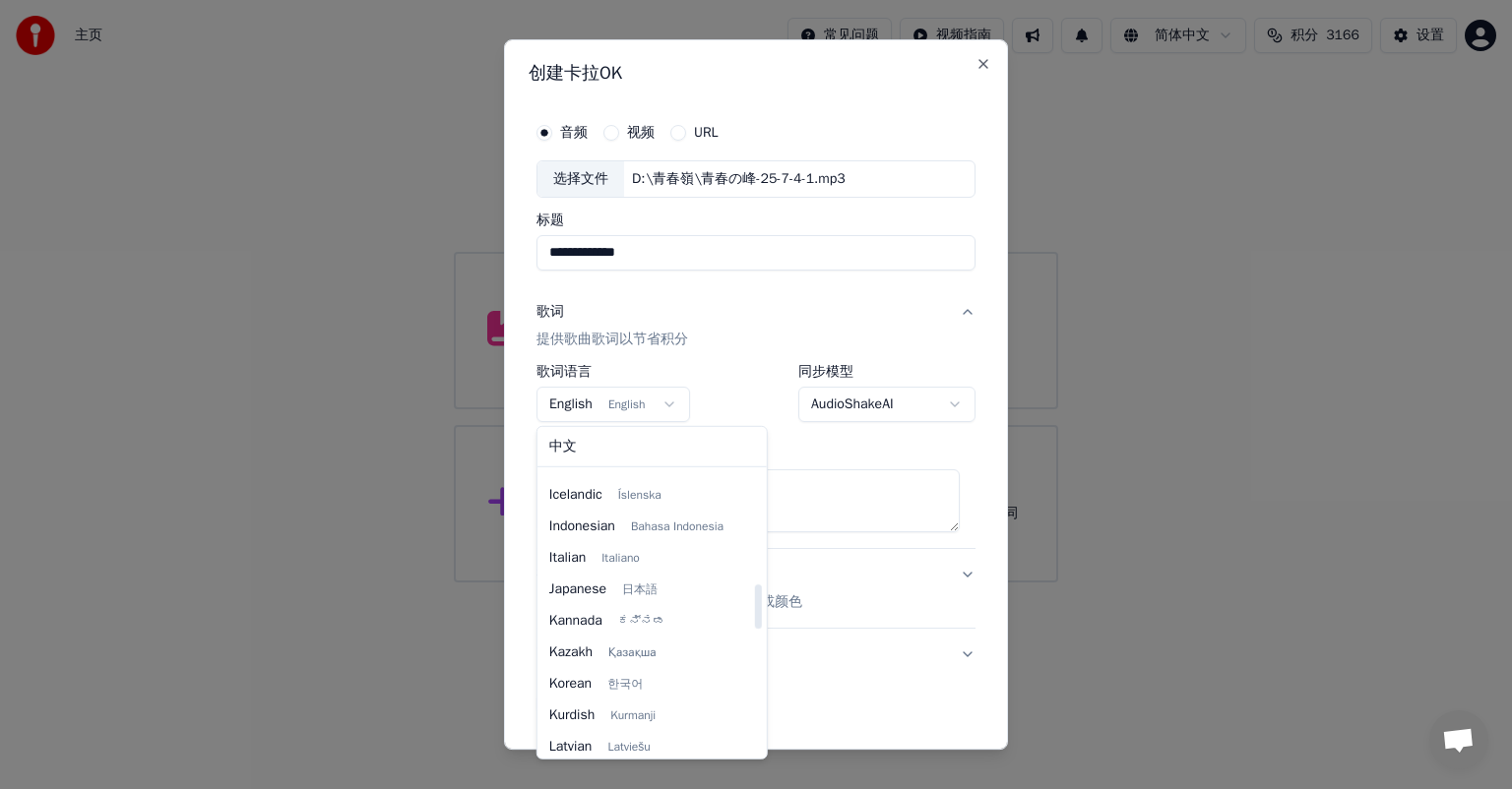 select on "**" 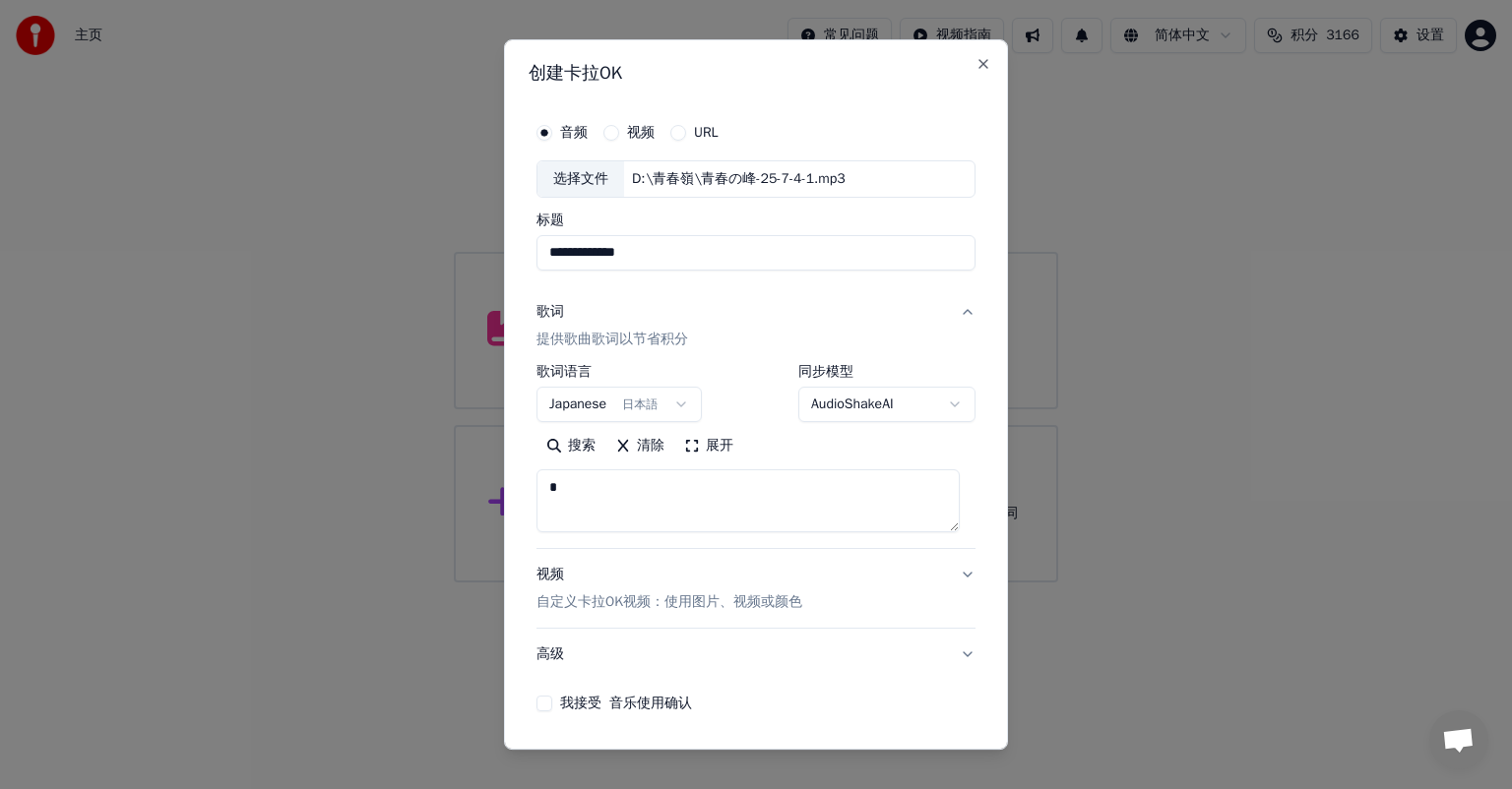click on "提供歌曲歌词以节省积分" at bounding box center [612, 339] 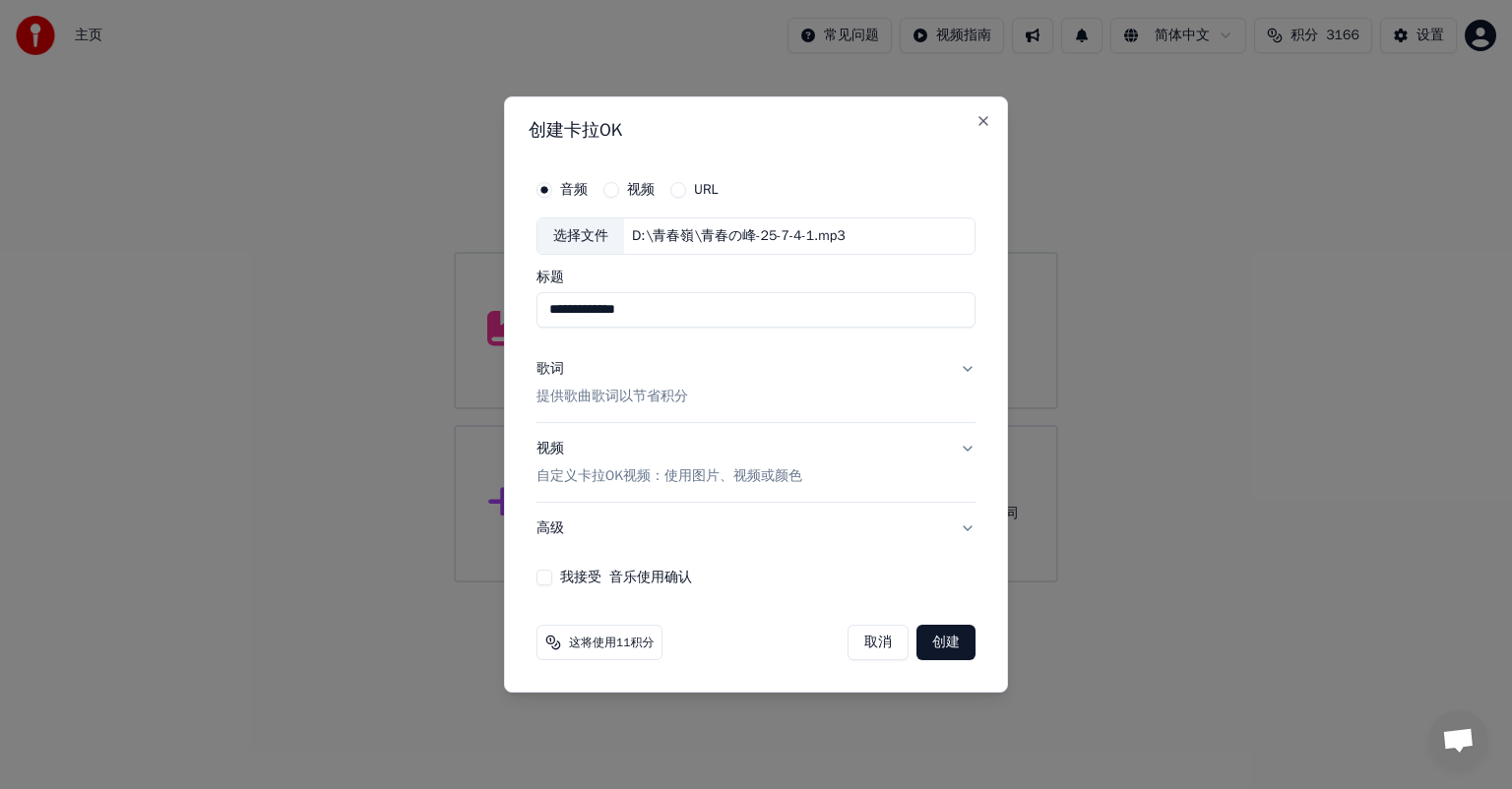 click on "歌词 提供歌曲歌词以节省积分" at bounding box center [756, 383] 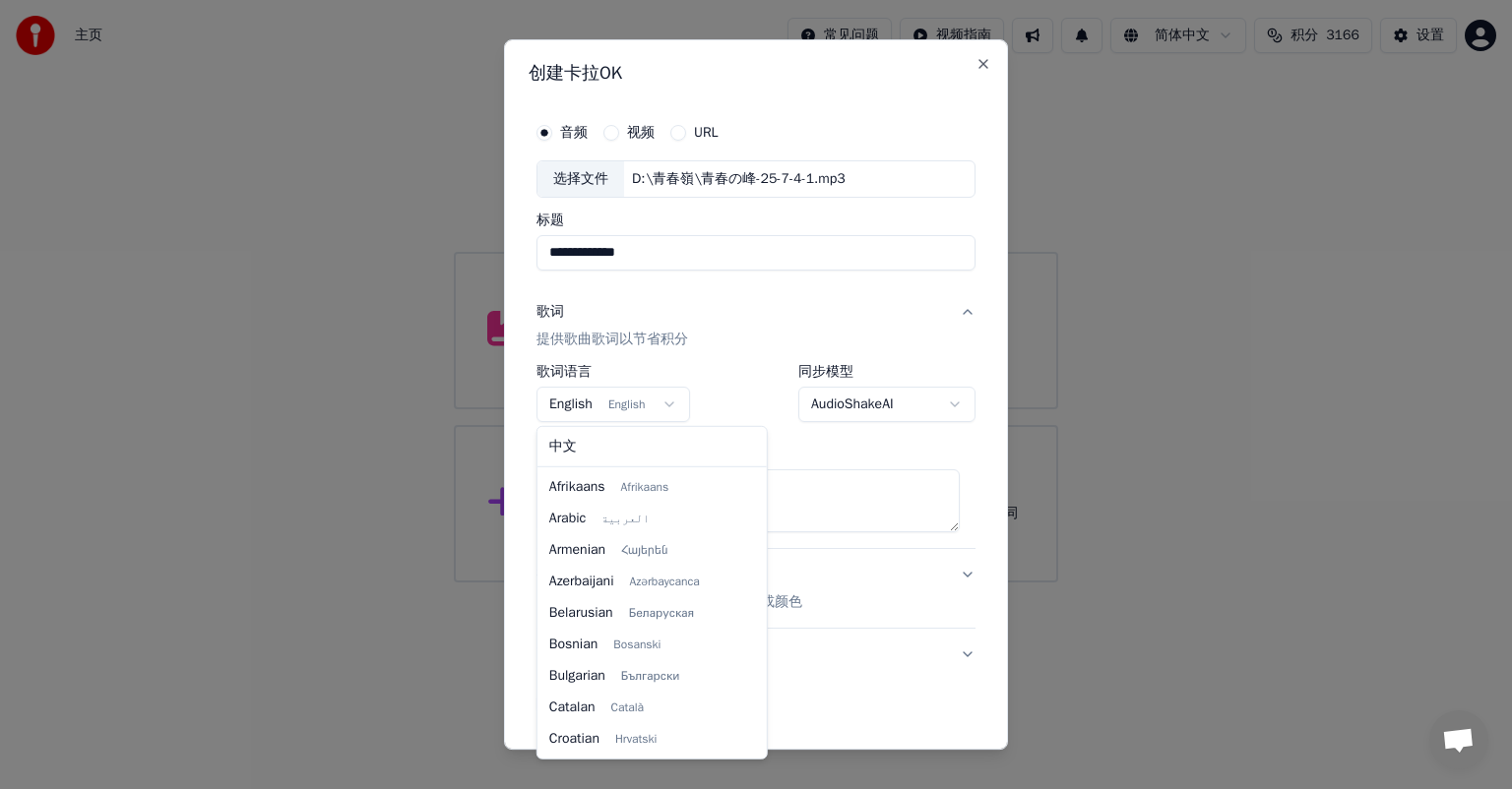 scroll, scrollTop: 126, scrollLeft: 0, axis: vertical 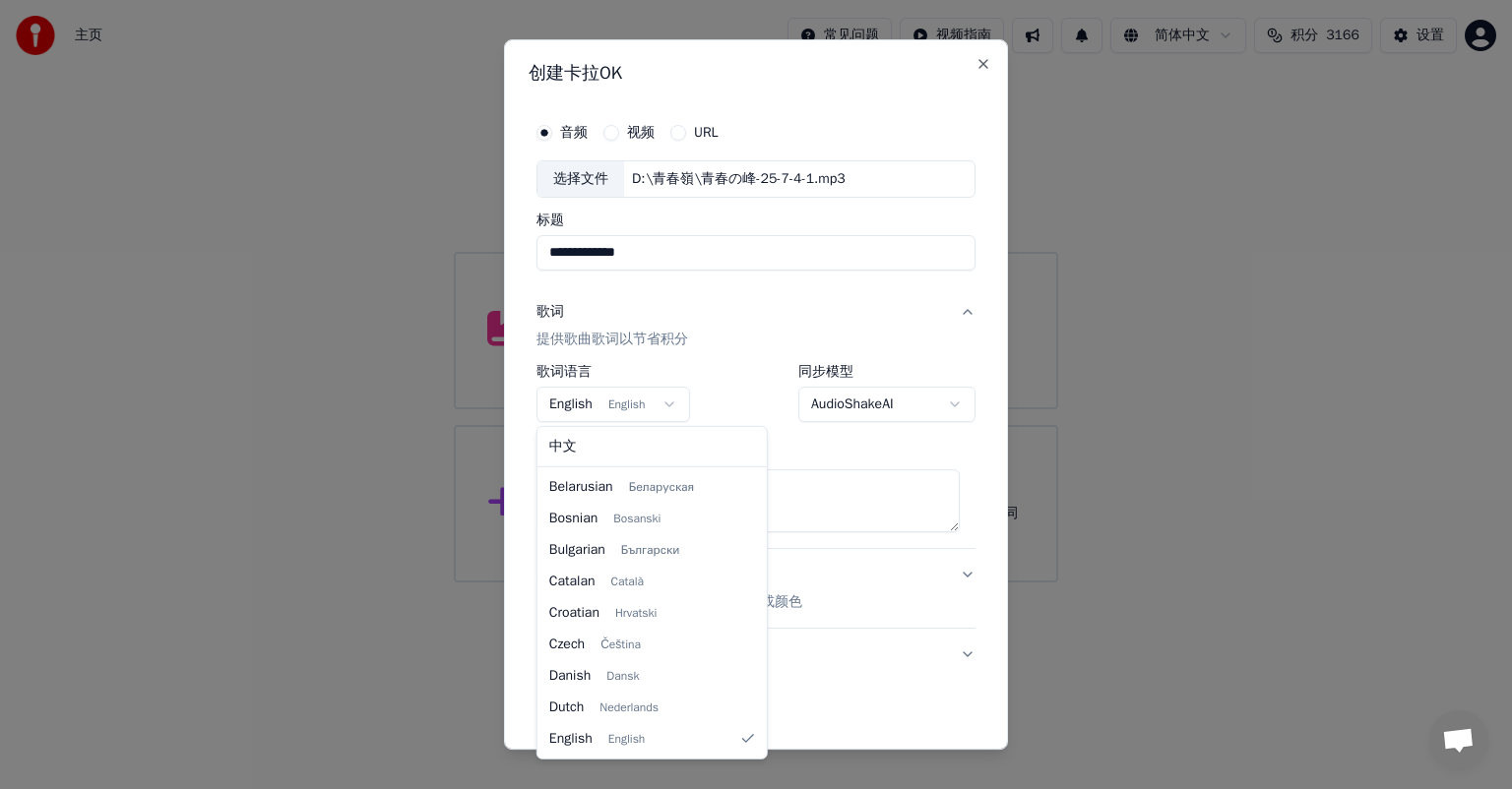 click on "**********" at bounding box center [756, 291] 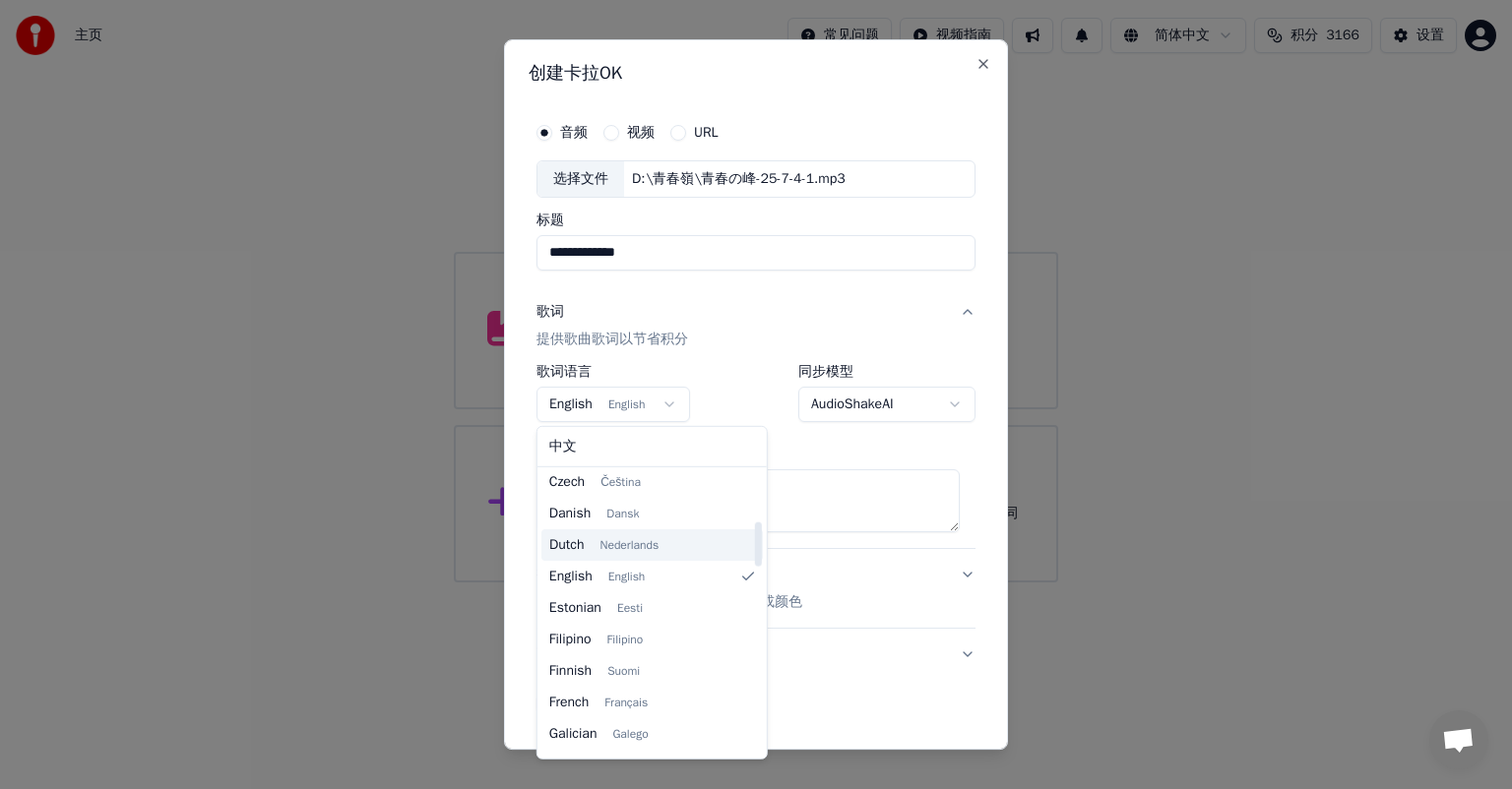 scroll, scrollTop: 323, scrollLeft: 0, axis: vertical 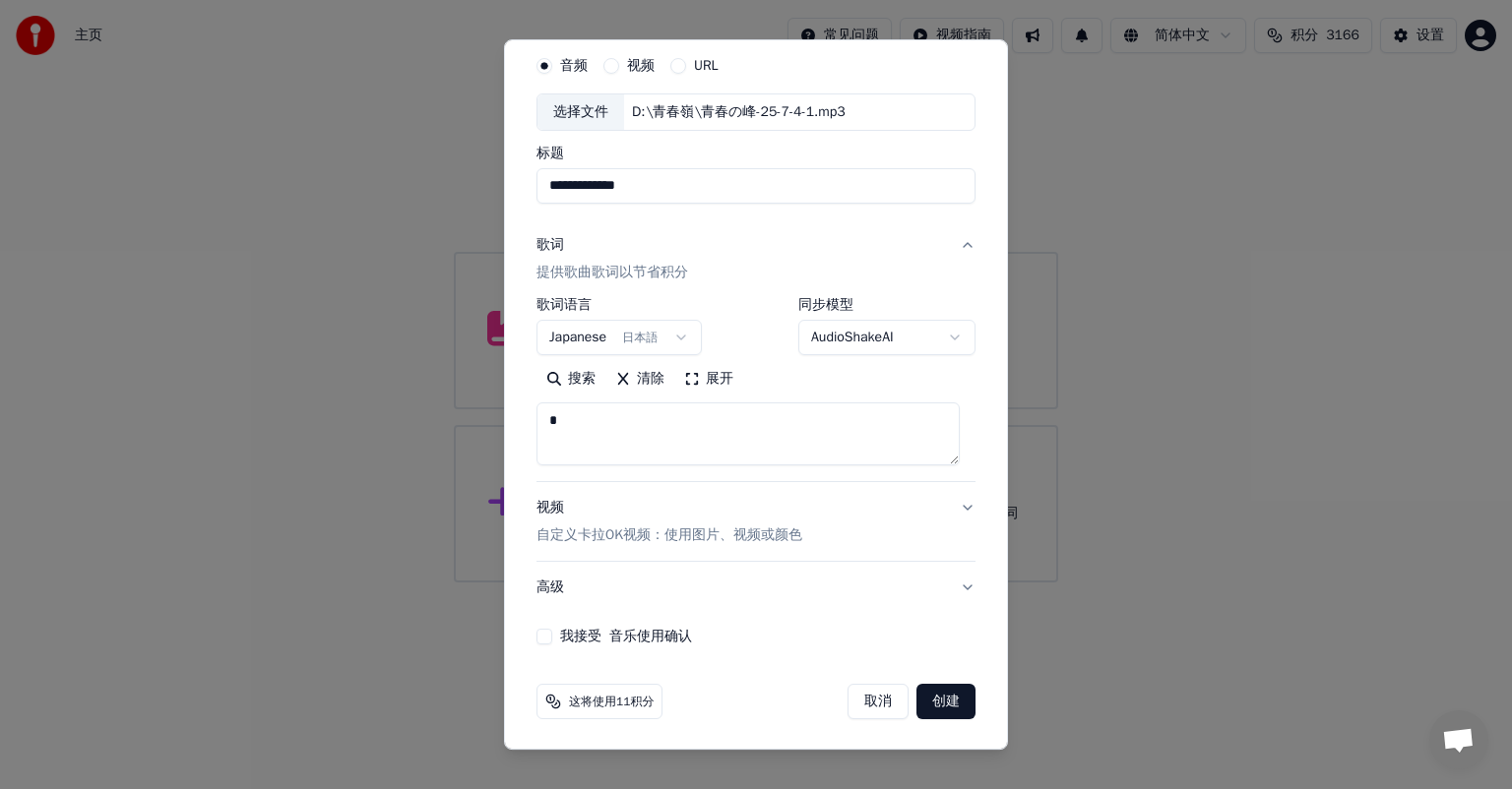click on "我接受   音乐使用确认" at bounding box center [544, 637] 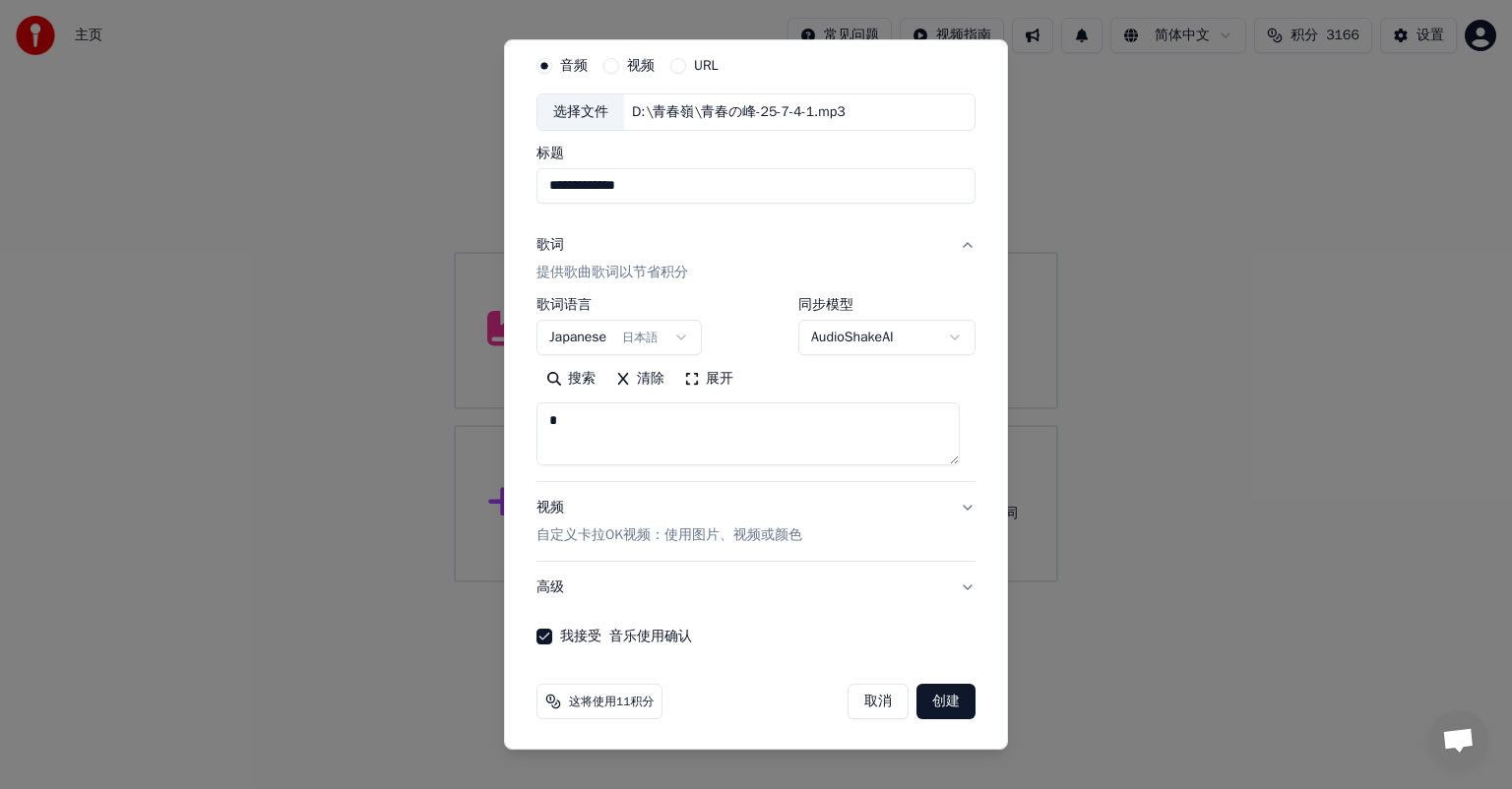click on "展开" at bounding box center (709, 379) 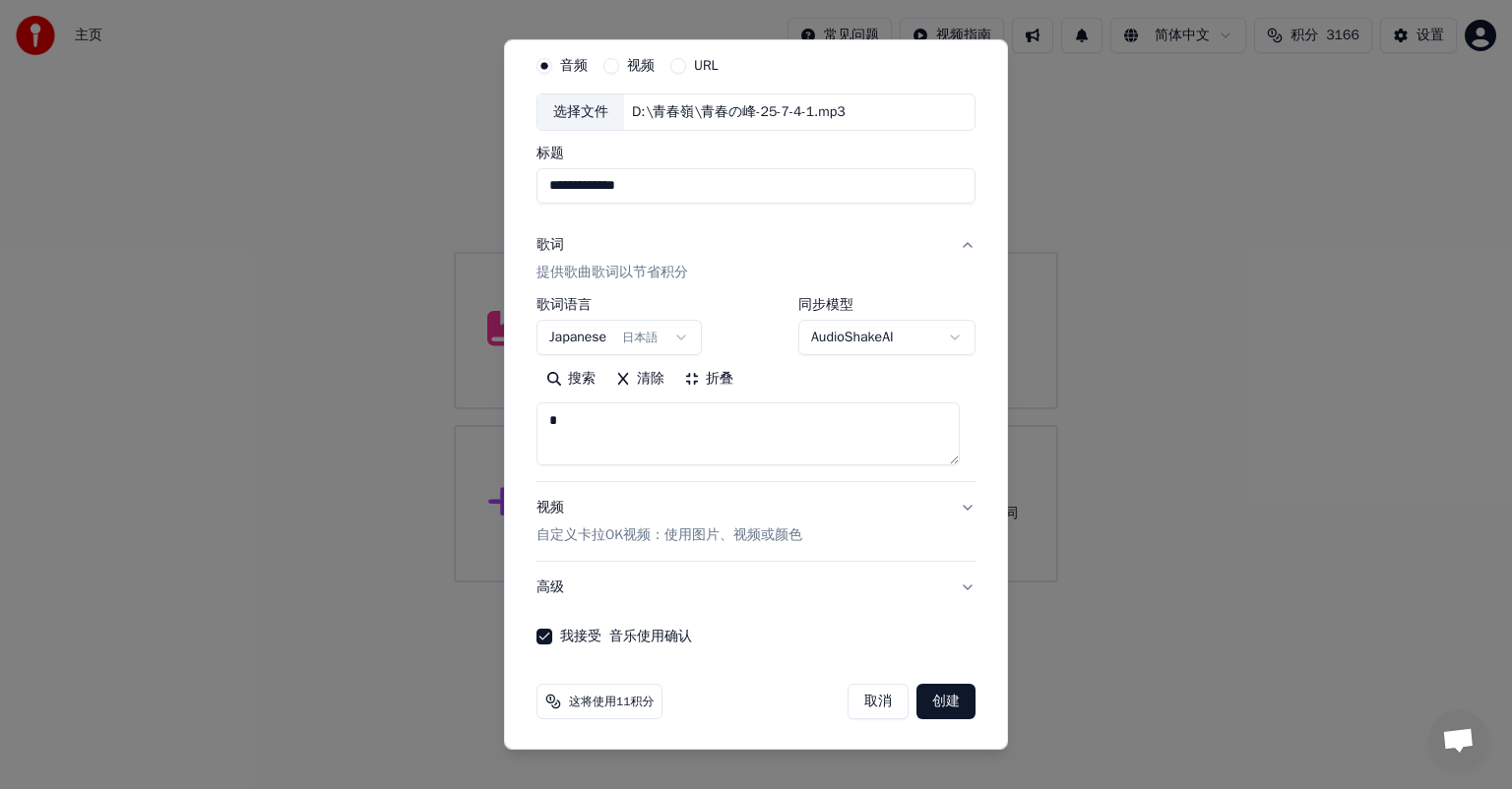 click at bounding box center [748, 434] 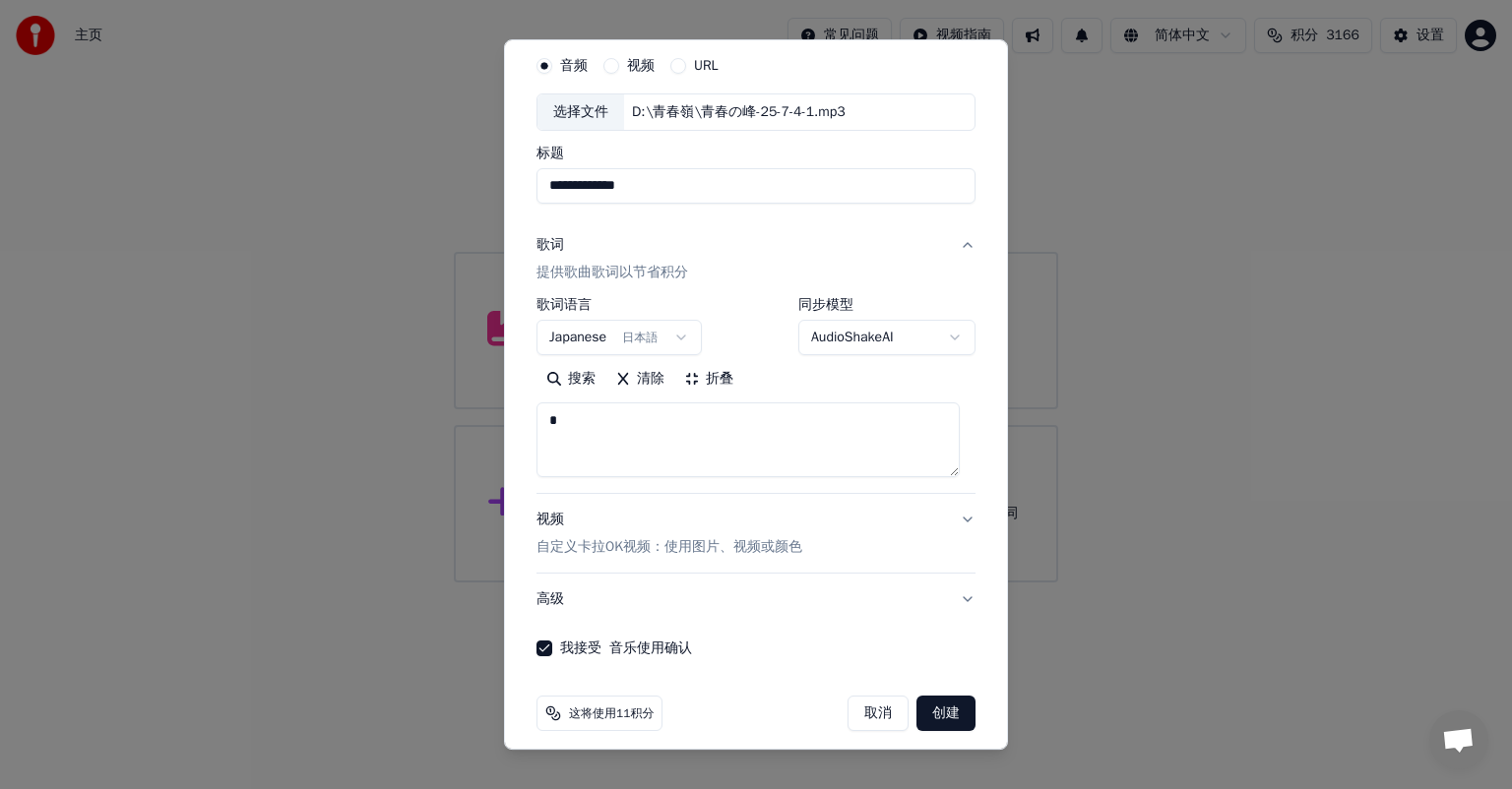 drag, startPoint x: 957, startPoint y: 461, endPoint x: 945, endPoint y: 474, distance: 17.691806 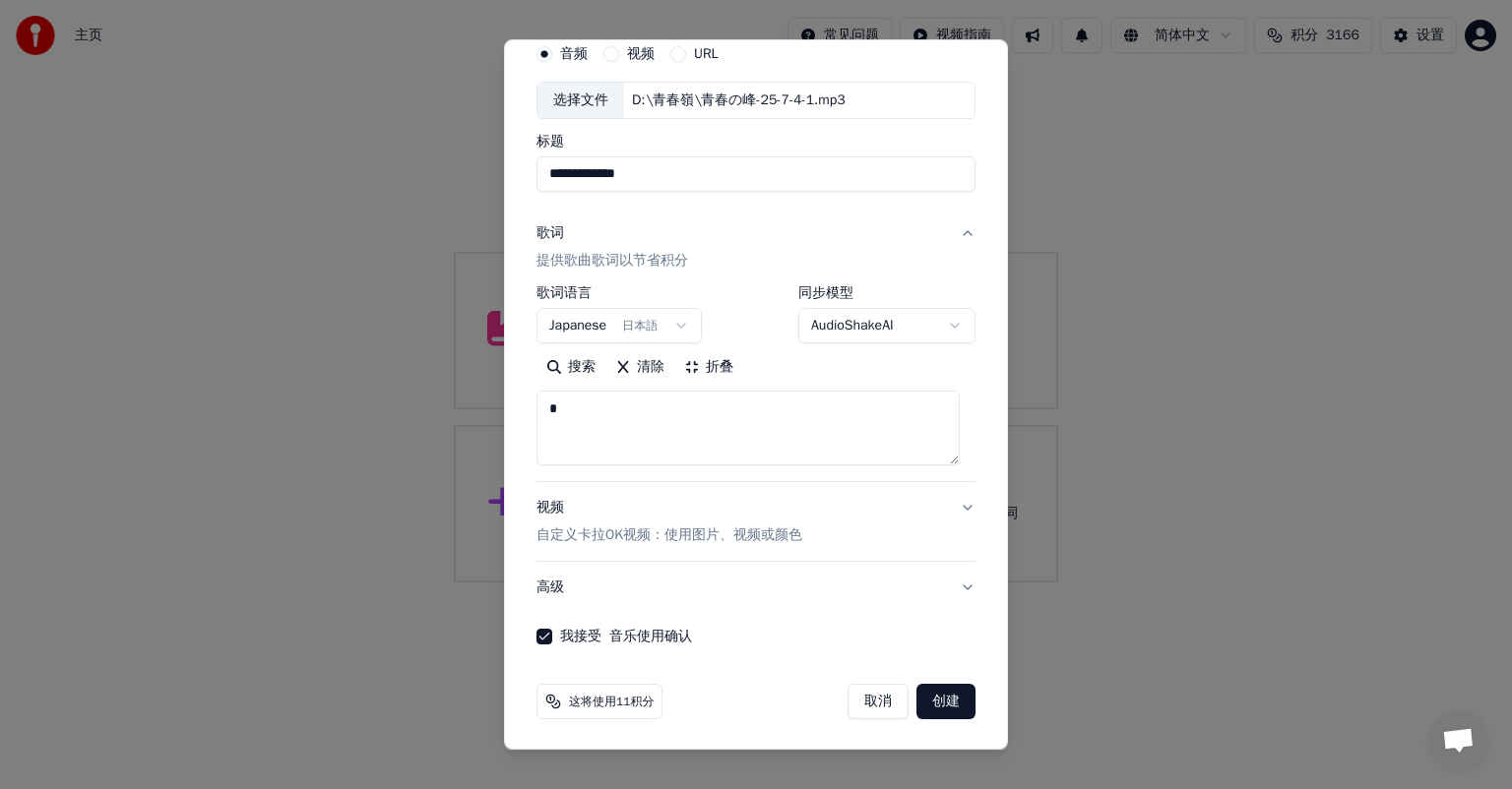 click on "创建" at bounding box center [946, 701] 